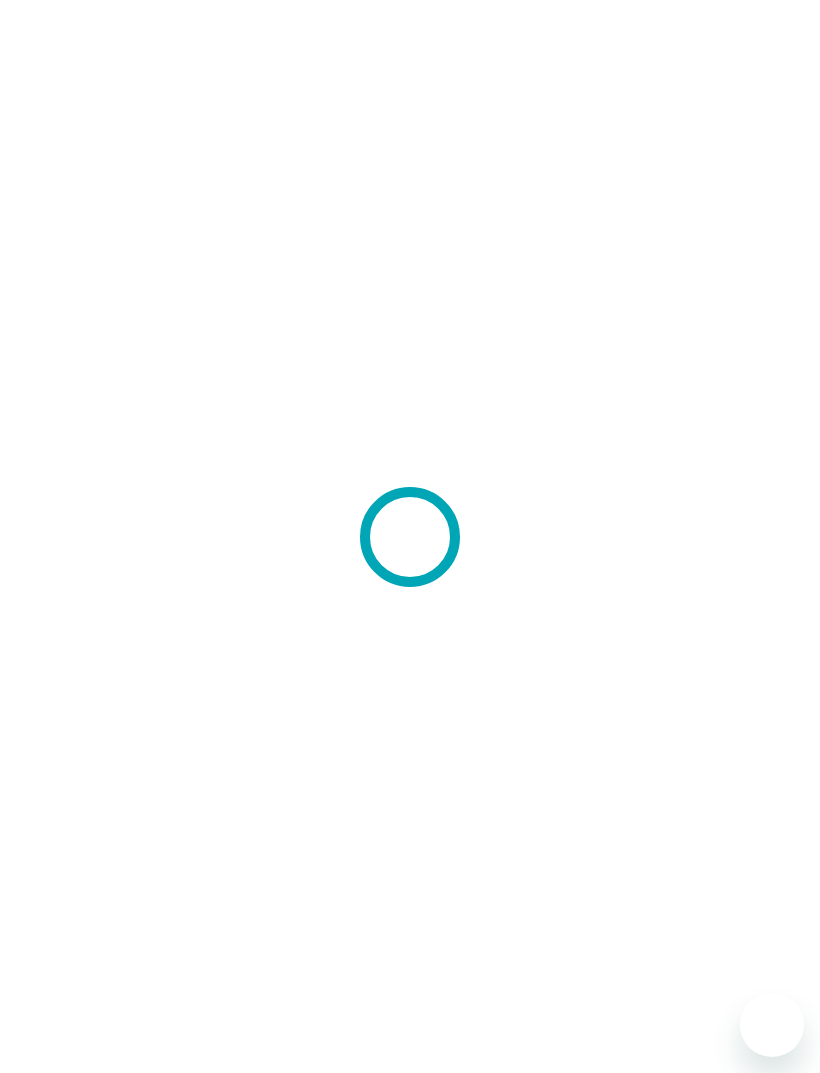 scroll, scrollTop: 0, scrollLeft: 0, axis: both 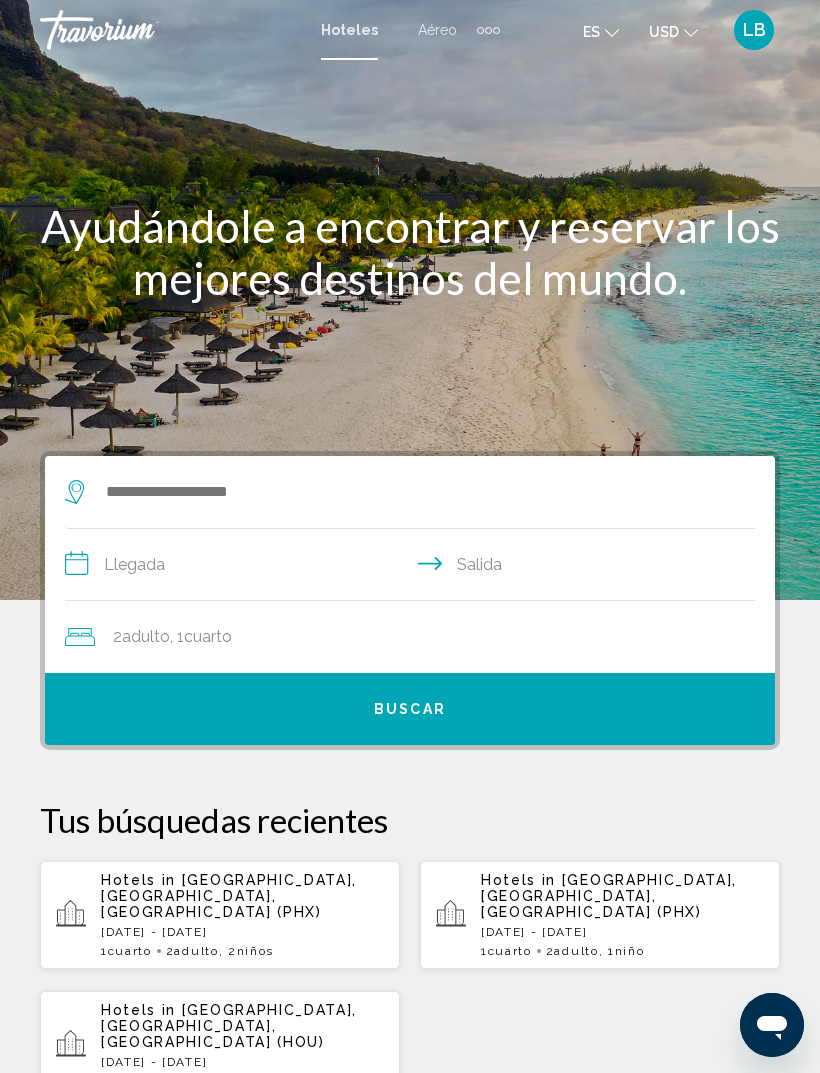 click on "[DATE] - [DATE]" at bounding box center [242, 932] 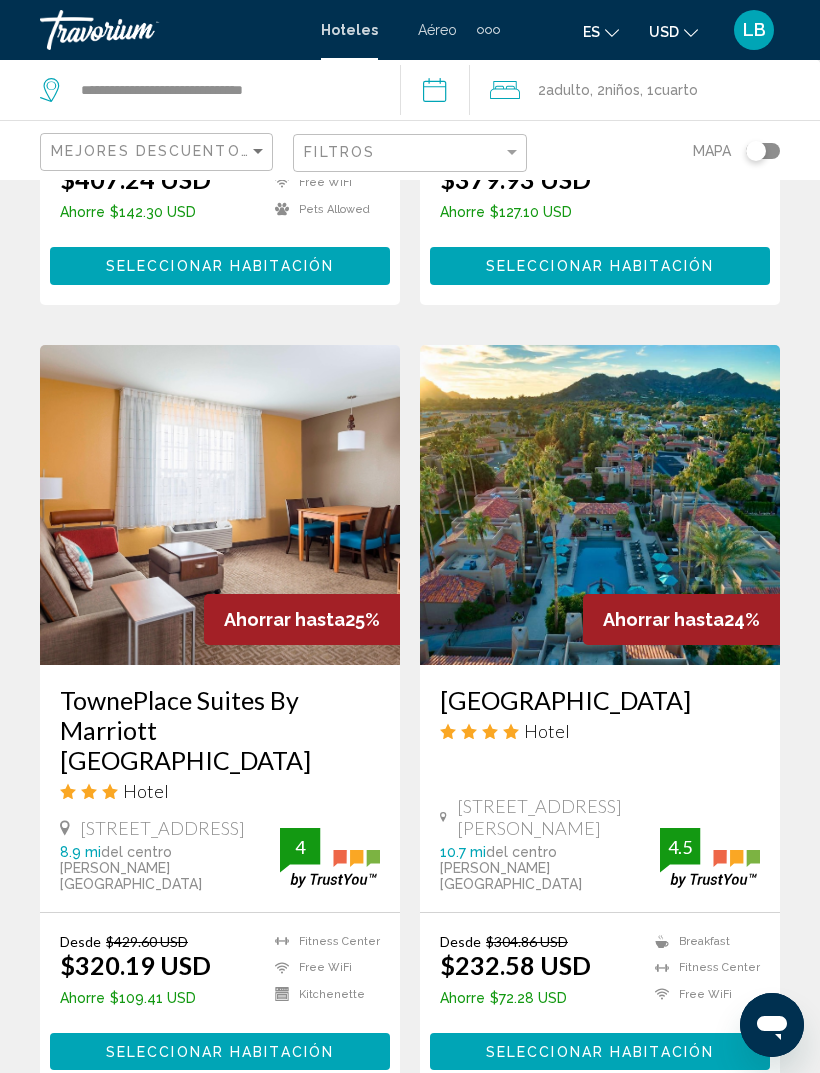 scroll, scrollTop: 4001, scrollLeft: 0, axis: vertical 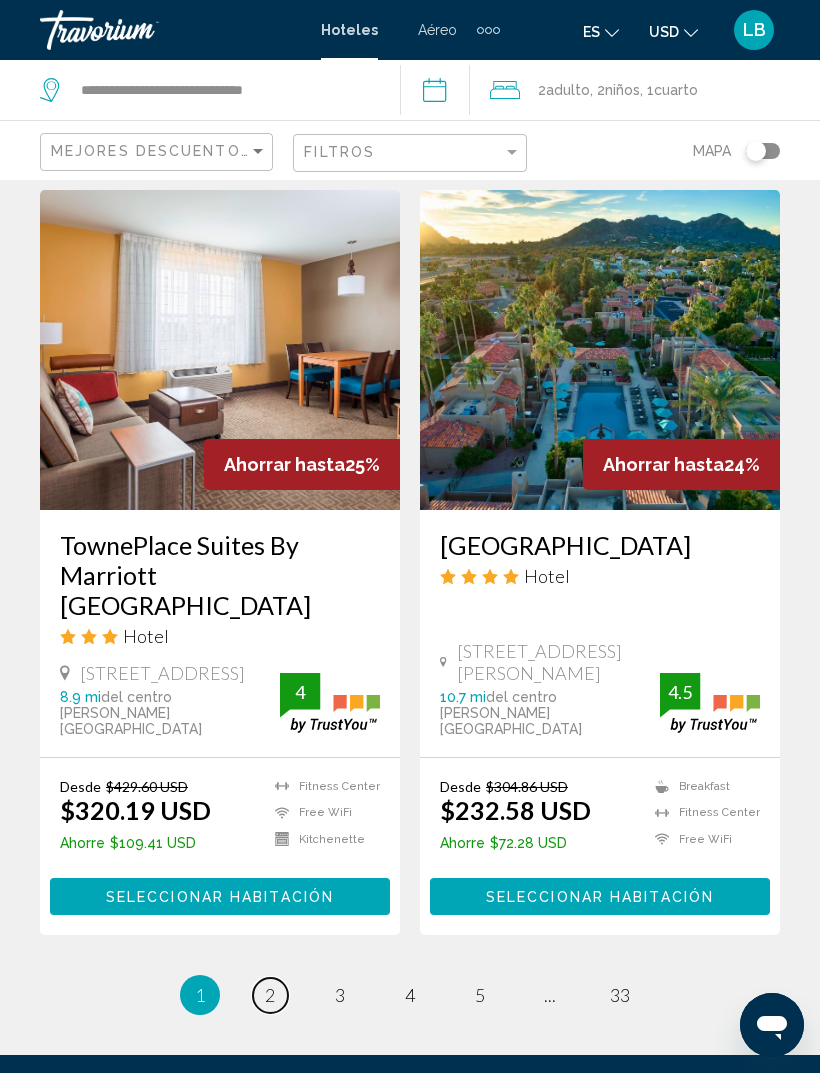 click on "page  2" at bounding box center [270, 995] 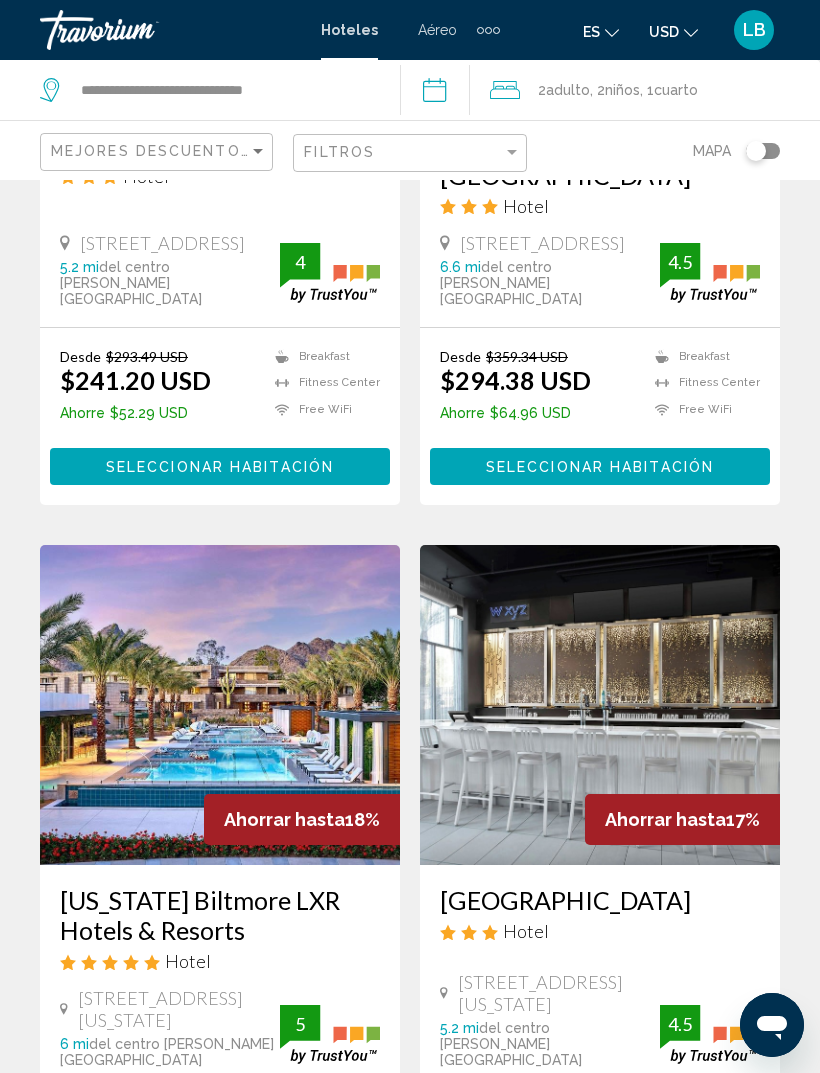 scroll, scrollTop: 3913, scrollLeft: 0, axis: vertical 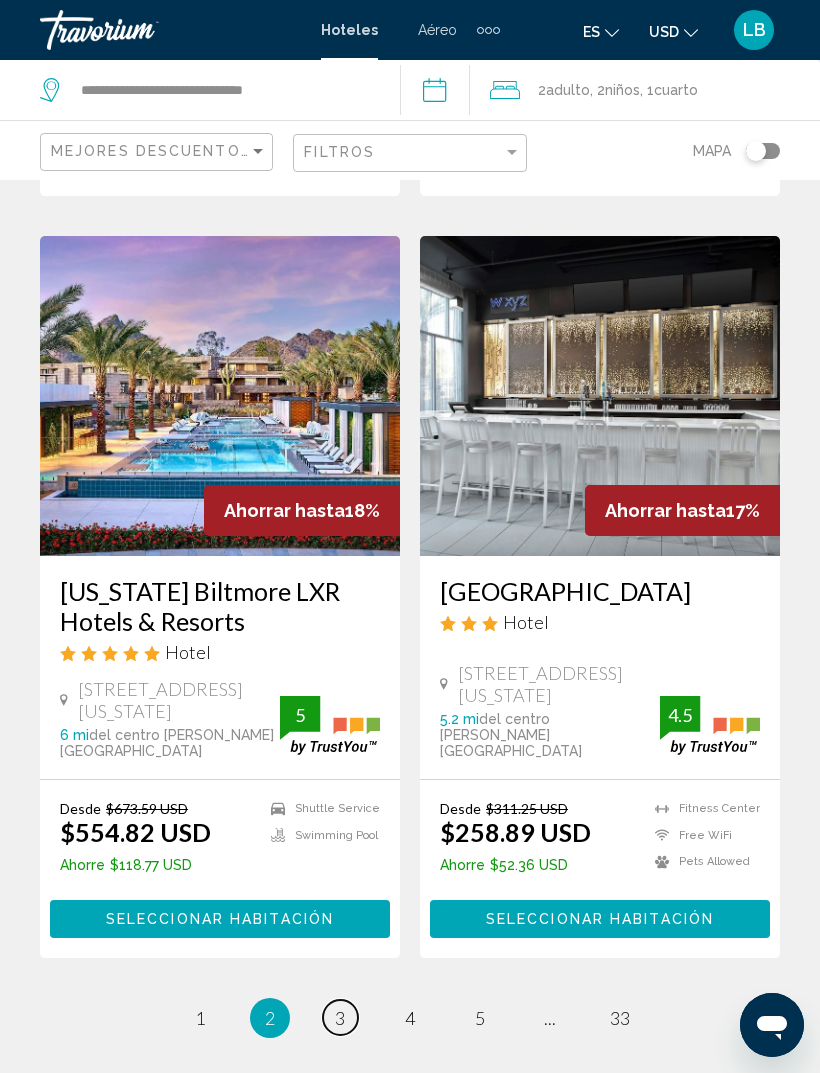 click on "3" at bounding box center (340, 1018) 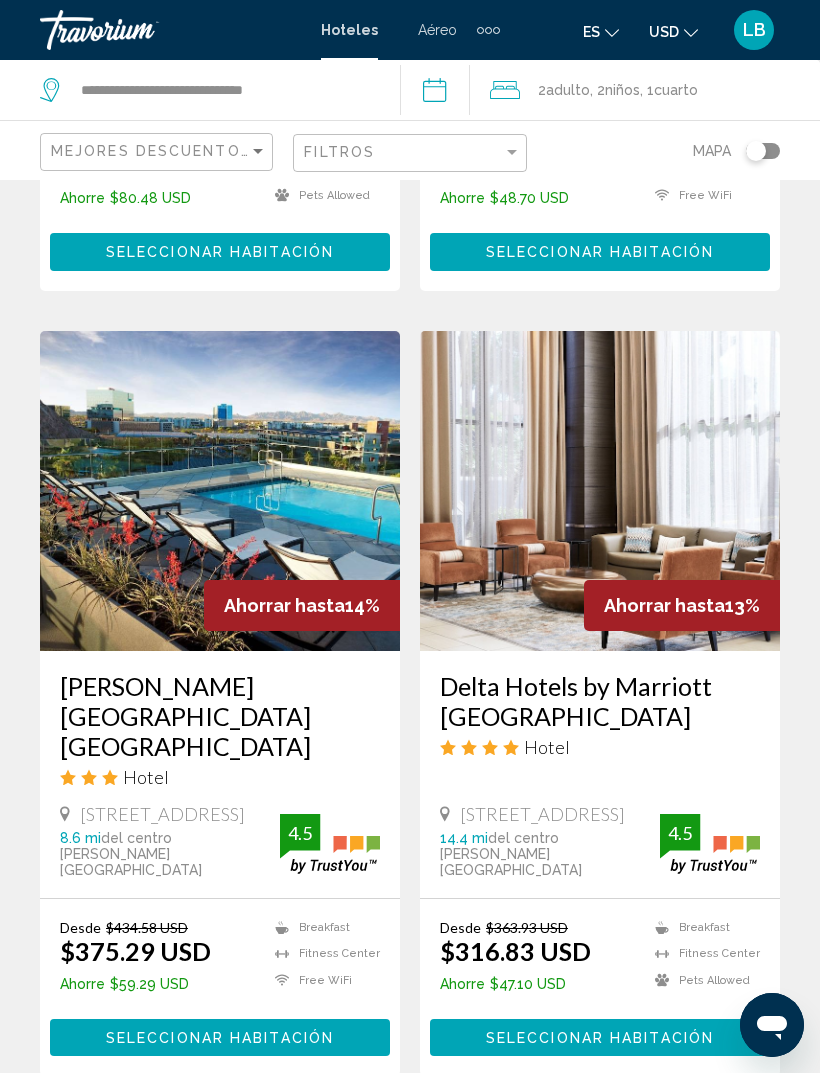 scroll, scrollTop: 3975, scrollLeft: 0, axis: vertical 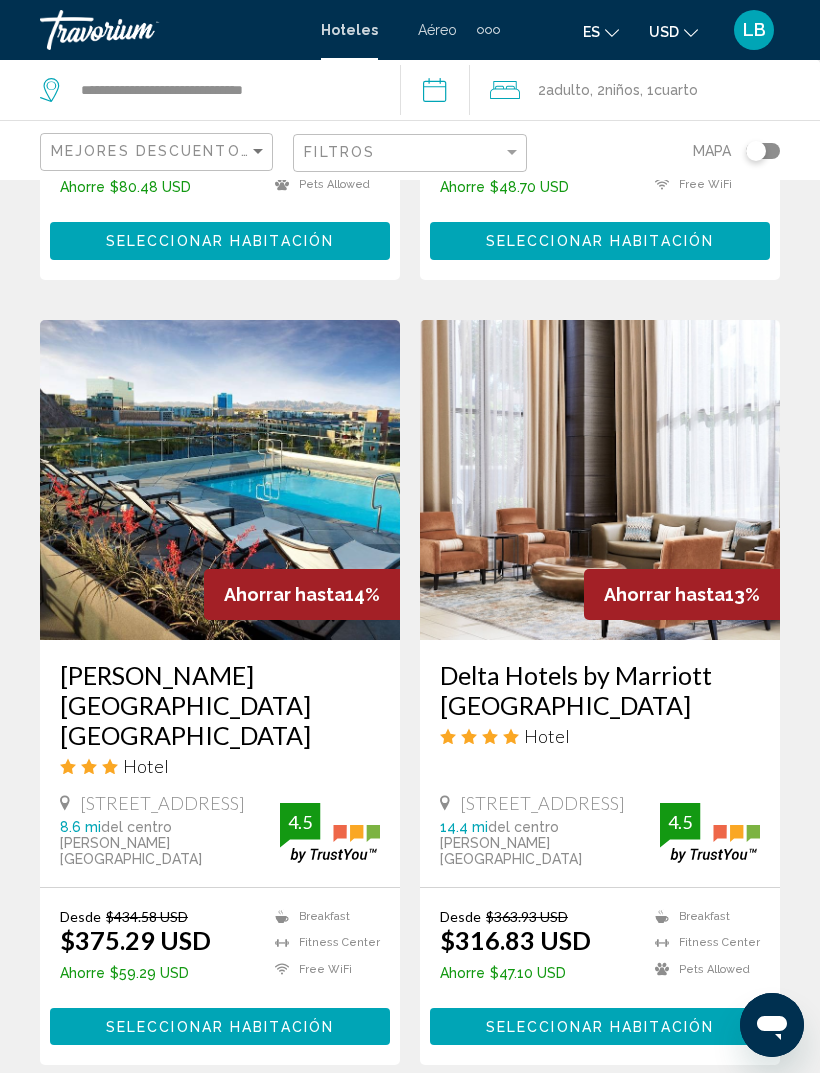 click on "4" at bounding box center (410, 1125) 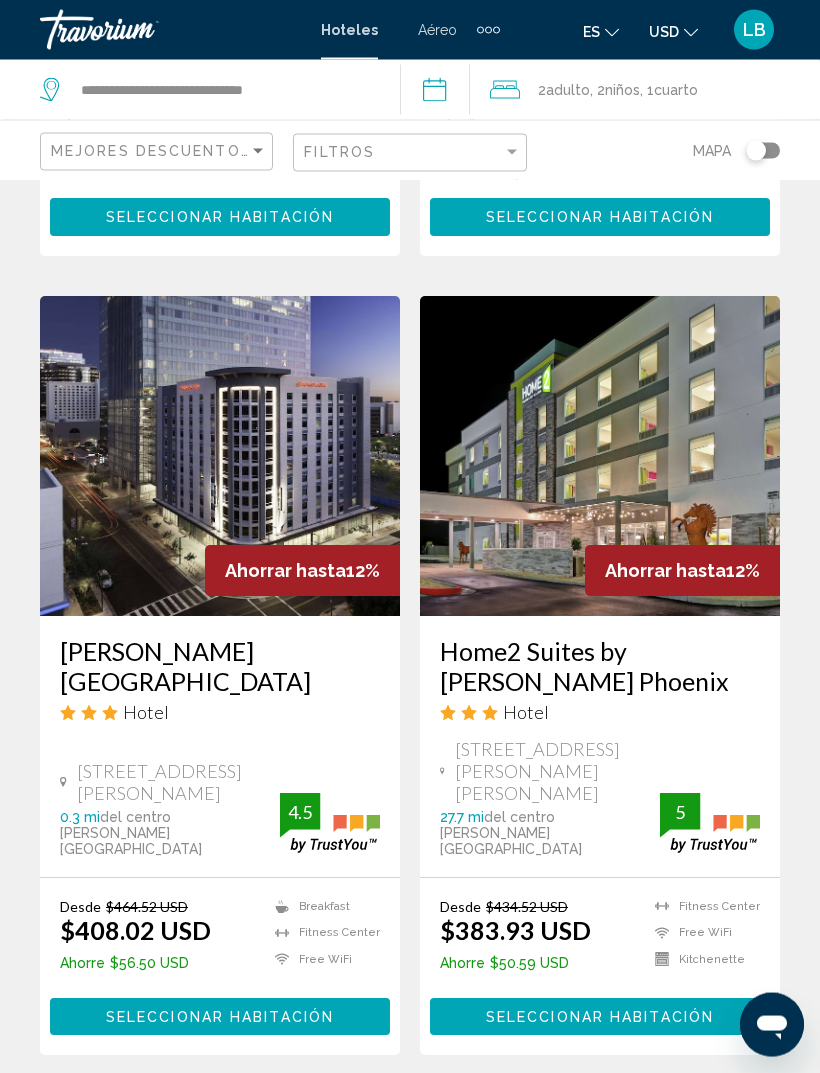 scroll, scrollTop: 3974, scrollLeft: 0, axis: vertical 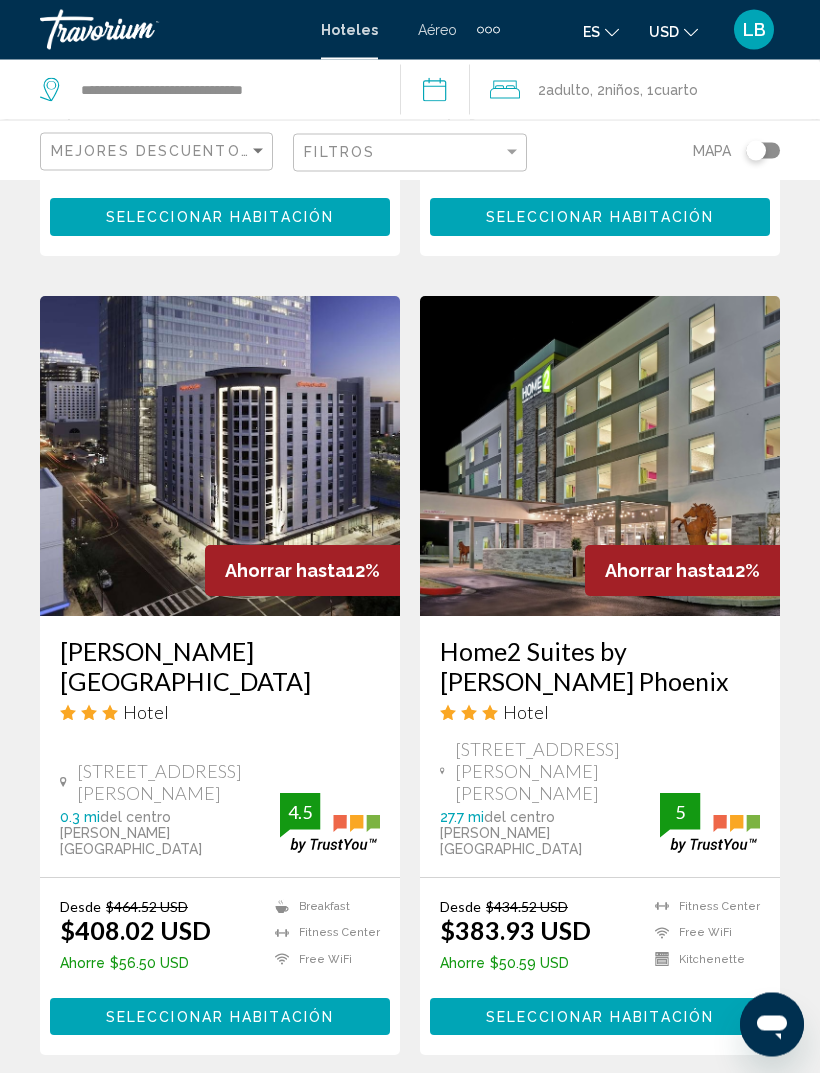 click on "5" at bounding box center (480, 1116) 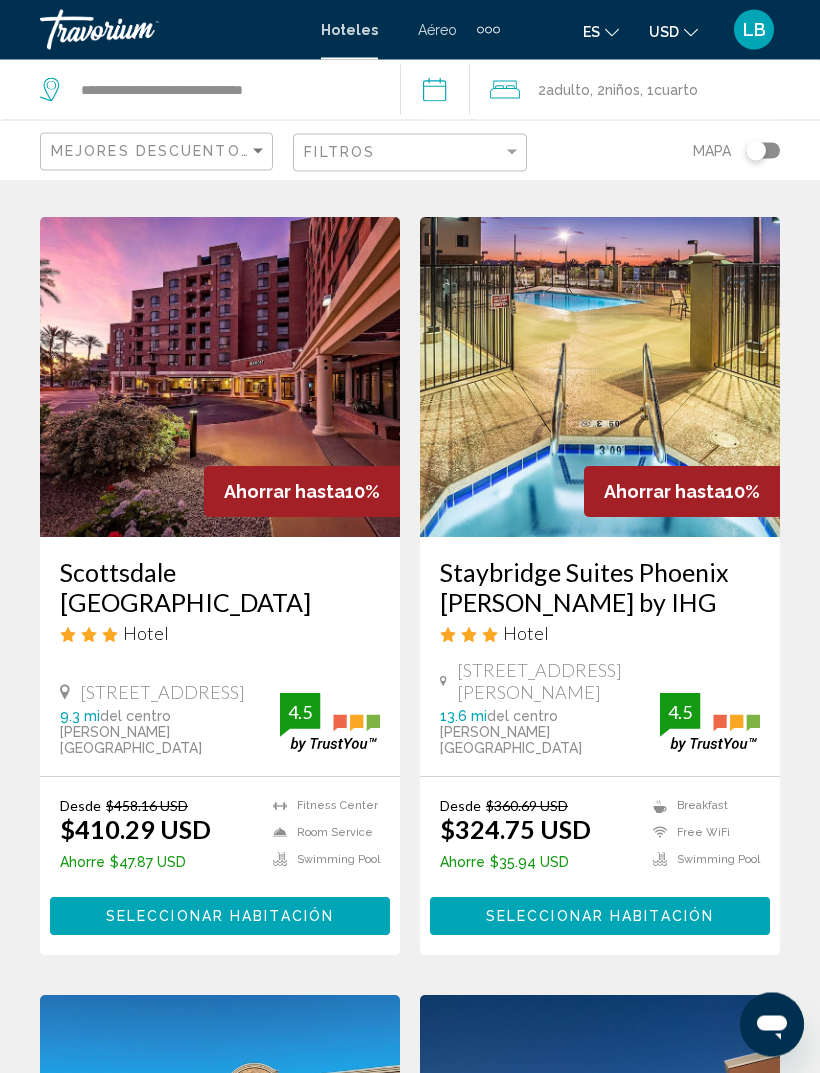 scroll, scrollTop: 3913, scrollLeft: 0, axis: vertical 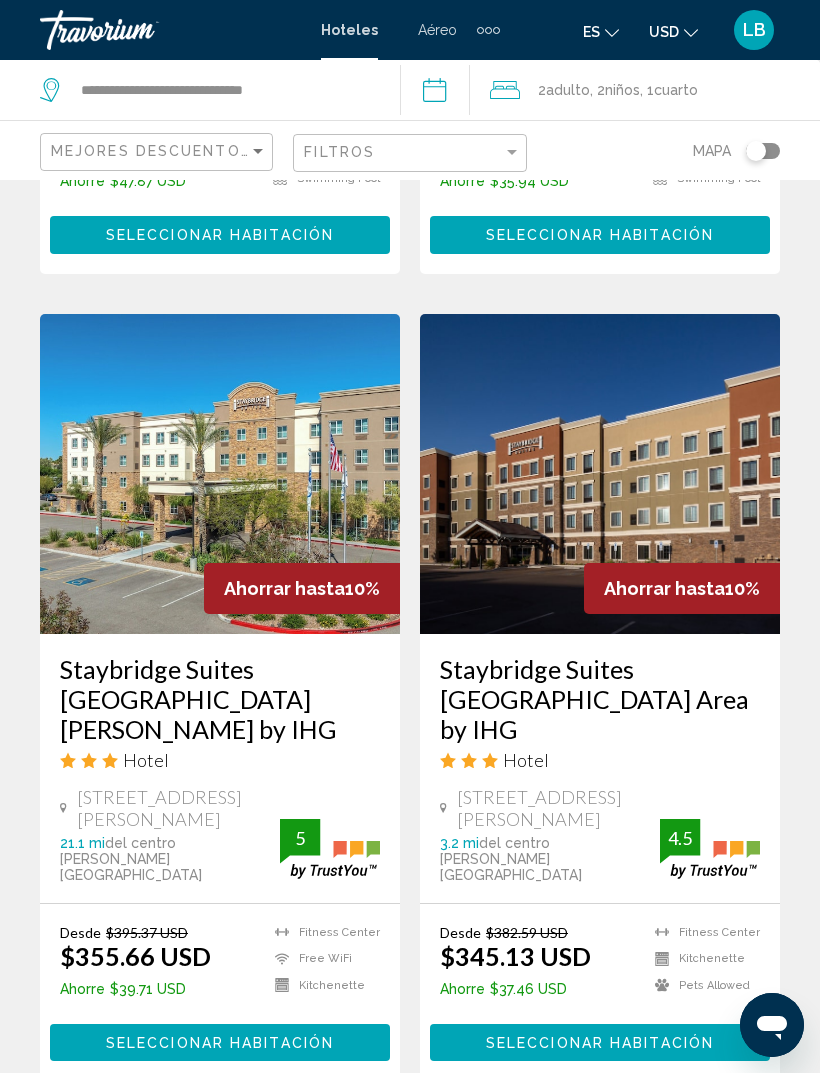 click on "page  6" at bounding box center [480, 1141] 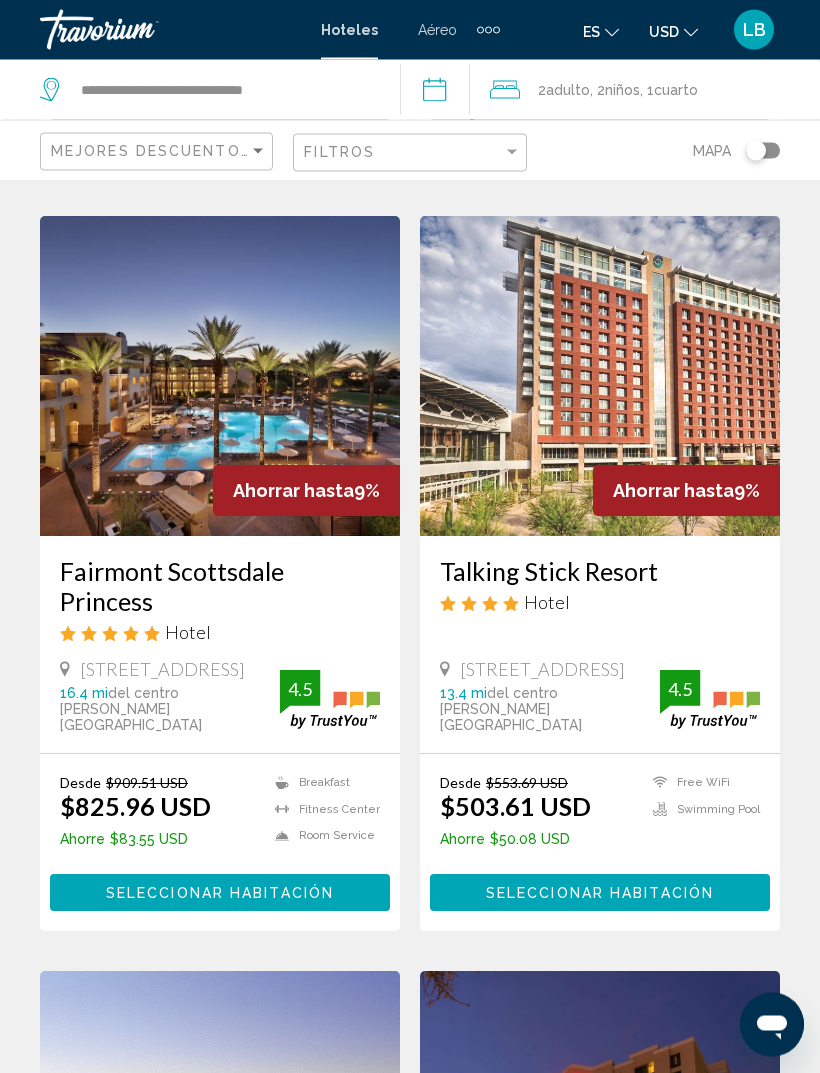 scroll, scrollTop: 2340, scrollLeft: 0, axis: vertical 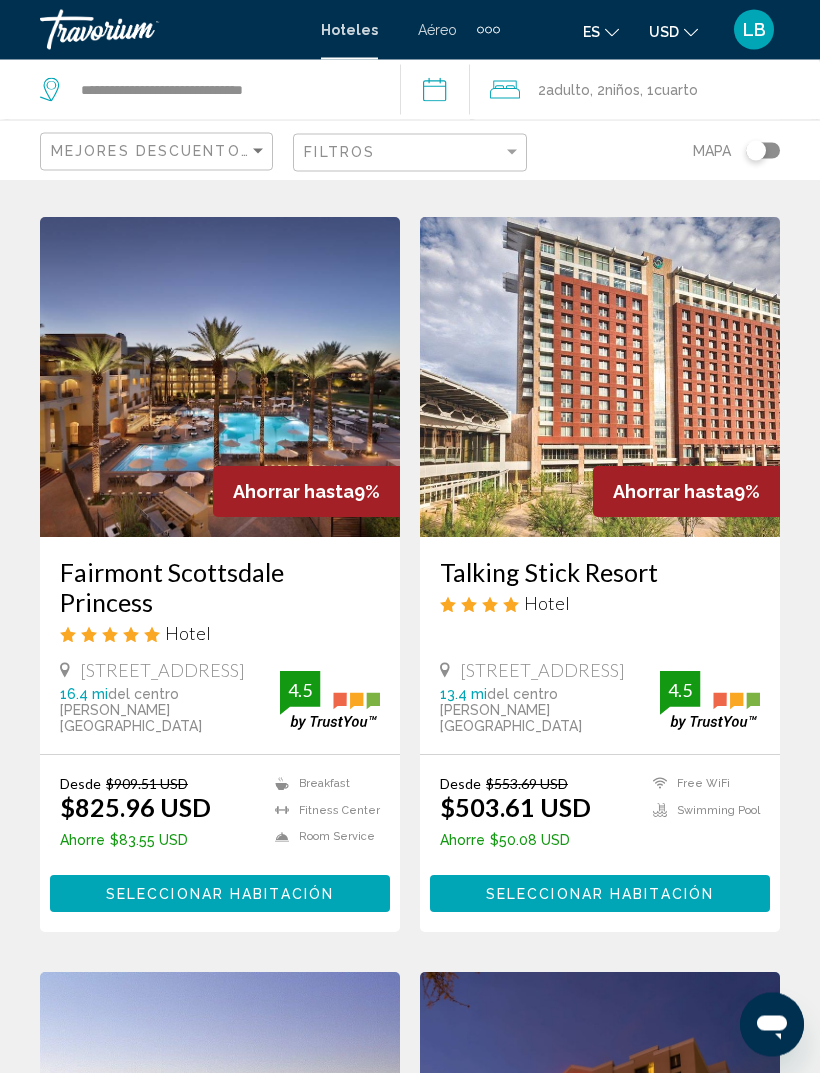 click on "Seleccionar habitación" at bounding box center (220, 894) 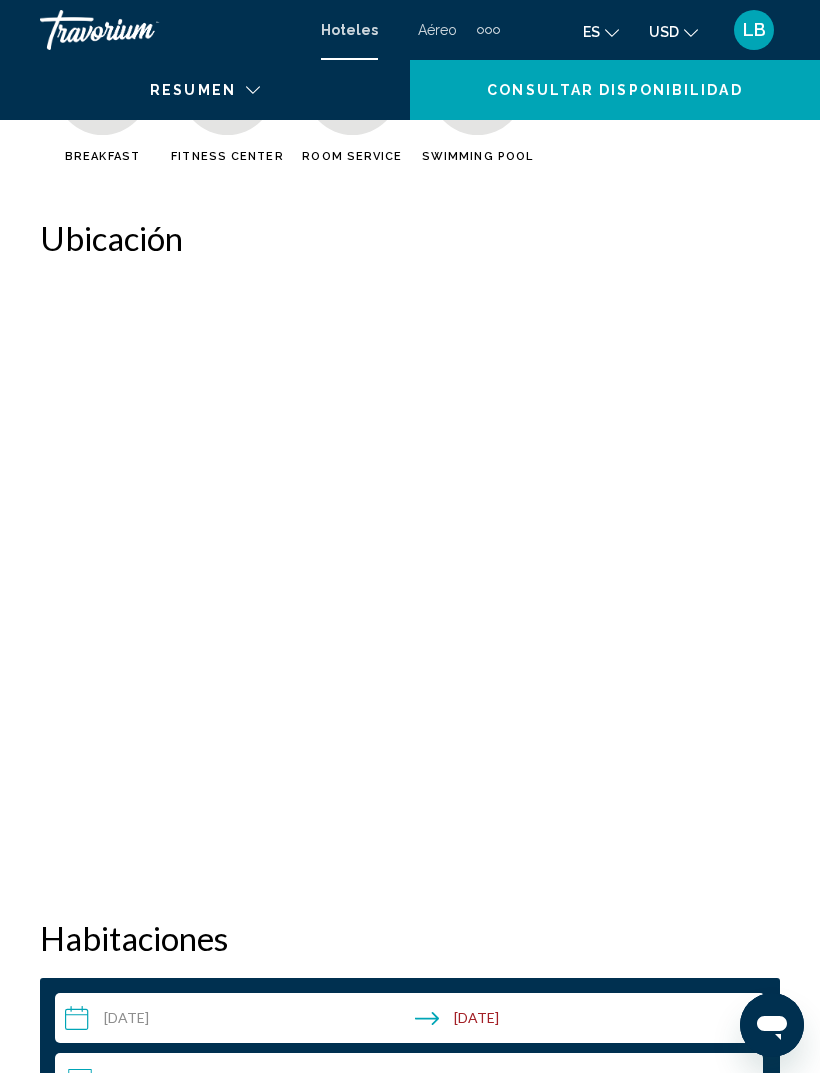 scroll, scrollTop: 0, scrollLeft: 0, axis: both 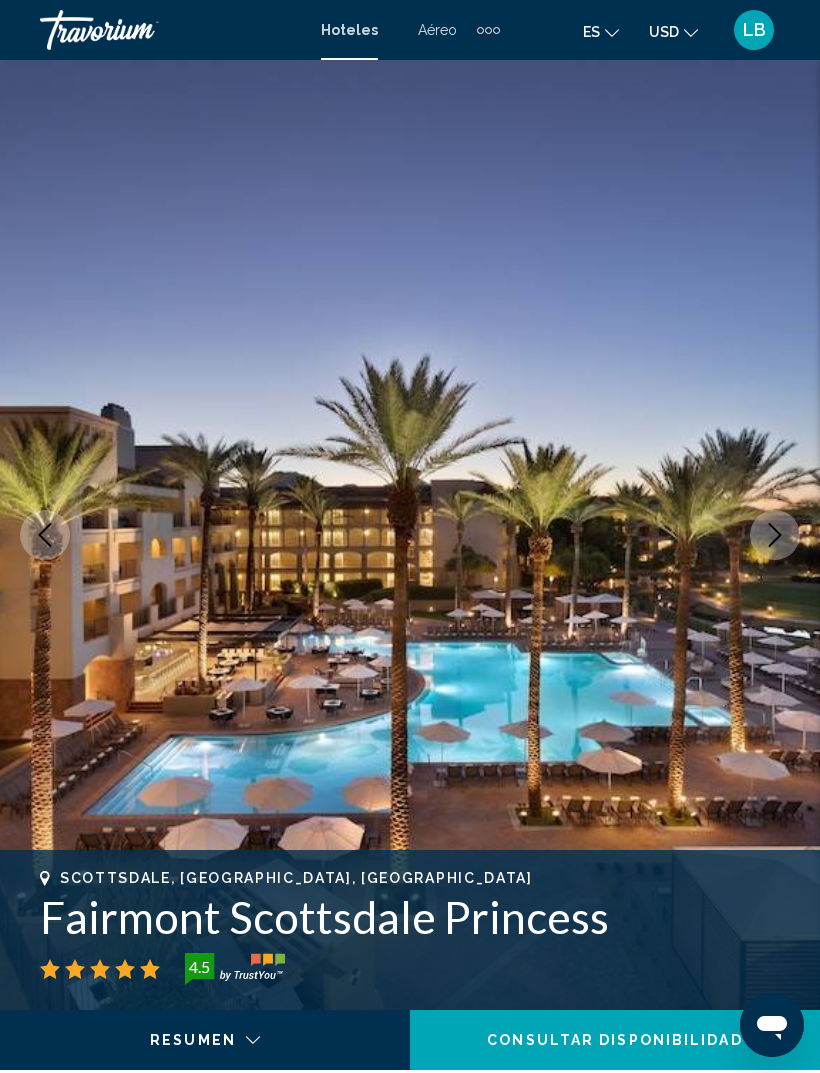 click on "Consultar disponibilidad" 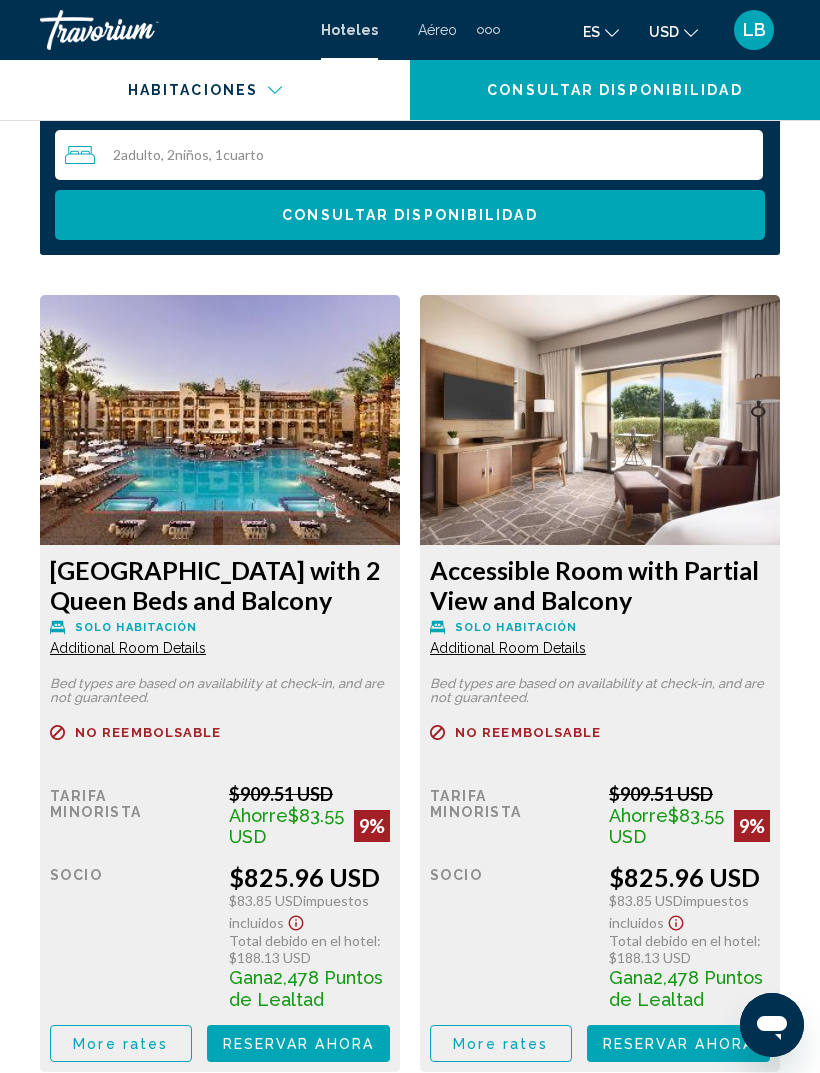 scroll, scrollTop: 3271, scrollLeft: 0, axis: vertical 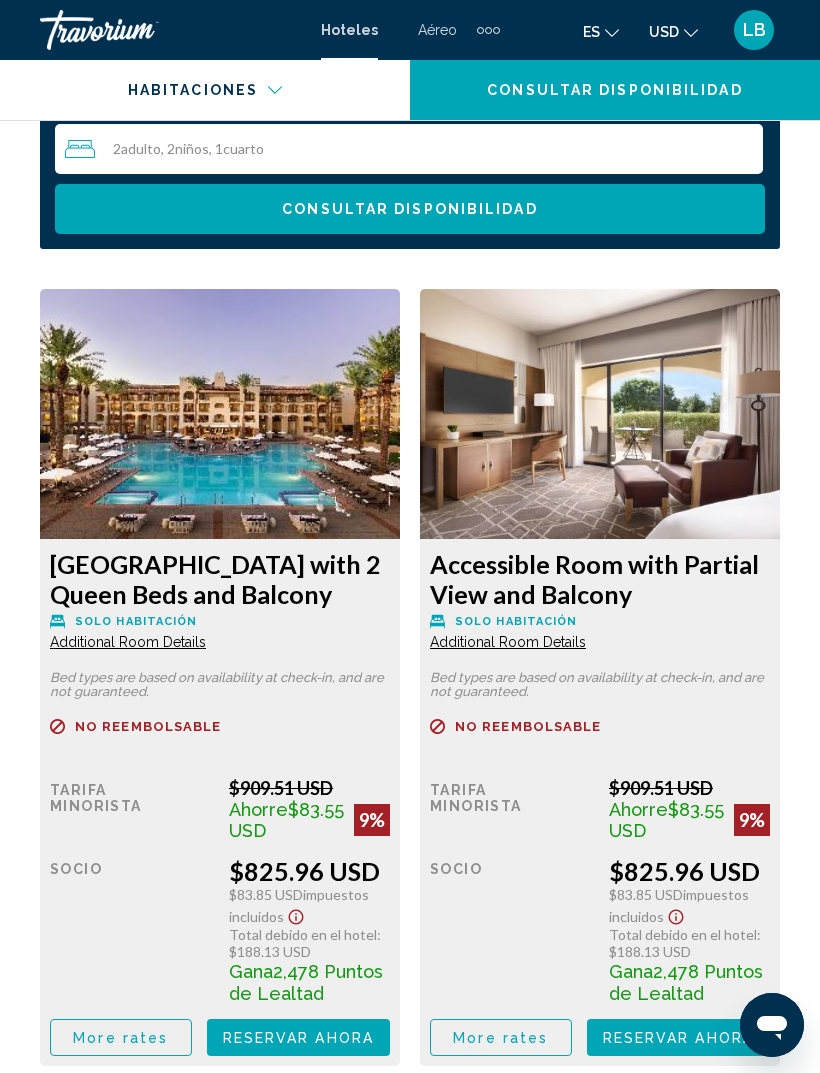 click on "More rates" at bounding box center (120, 1038) 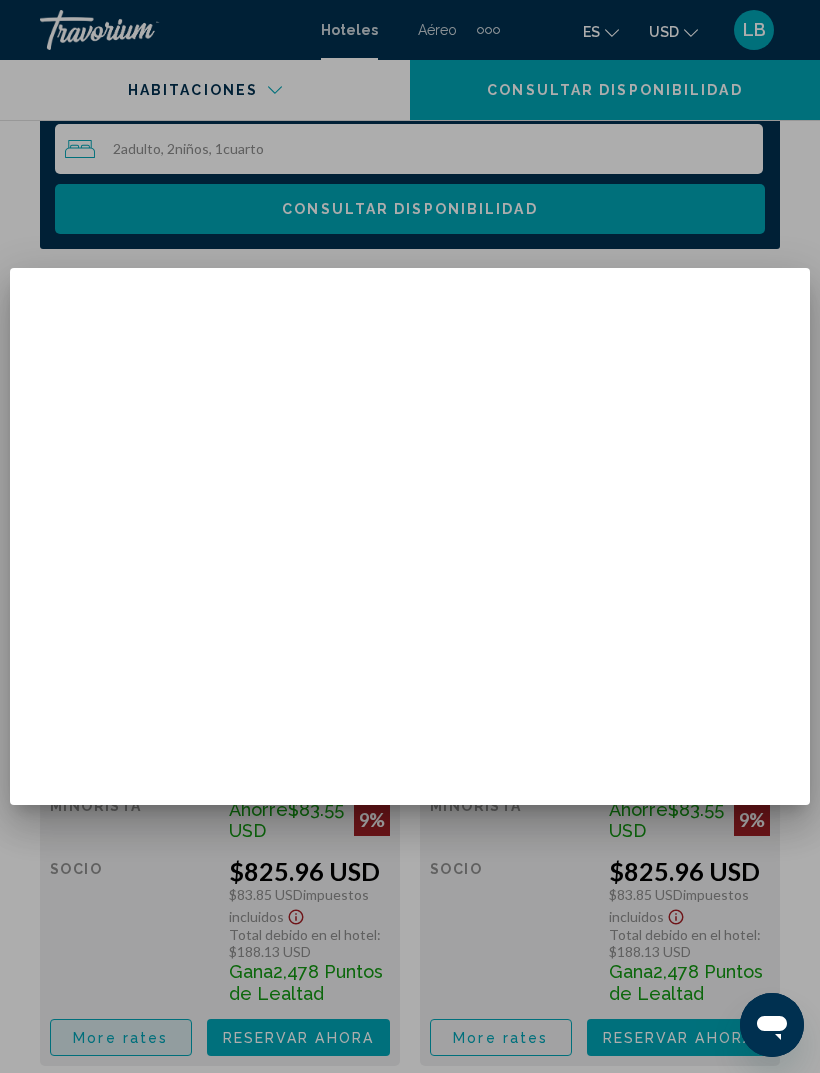 scroll, scrollTop: 0, scrollLeft: 0, axis: both 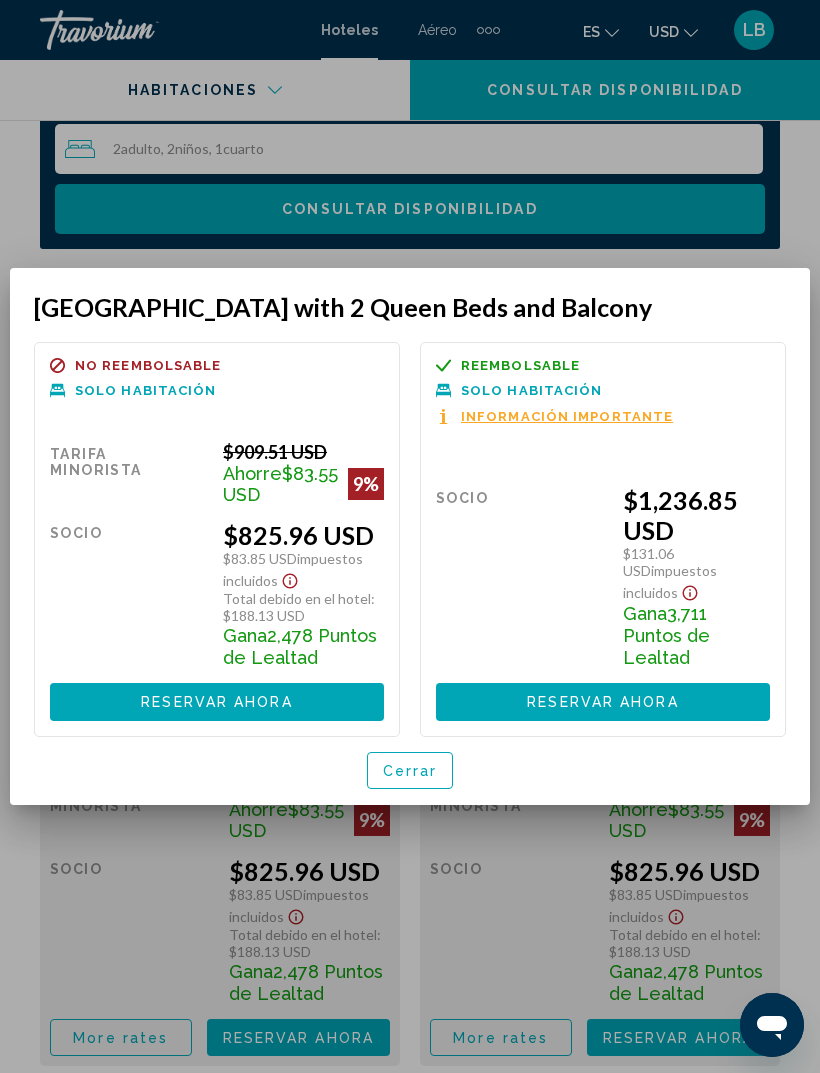 click on "Cerrar" at bounding box center (410, 771) 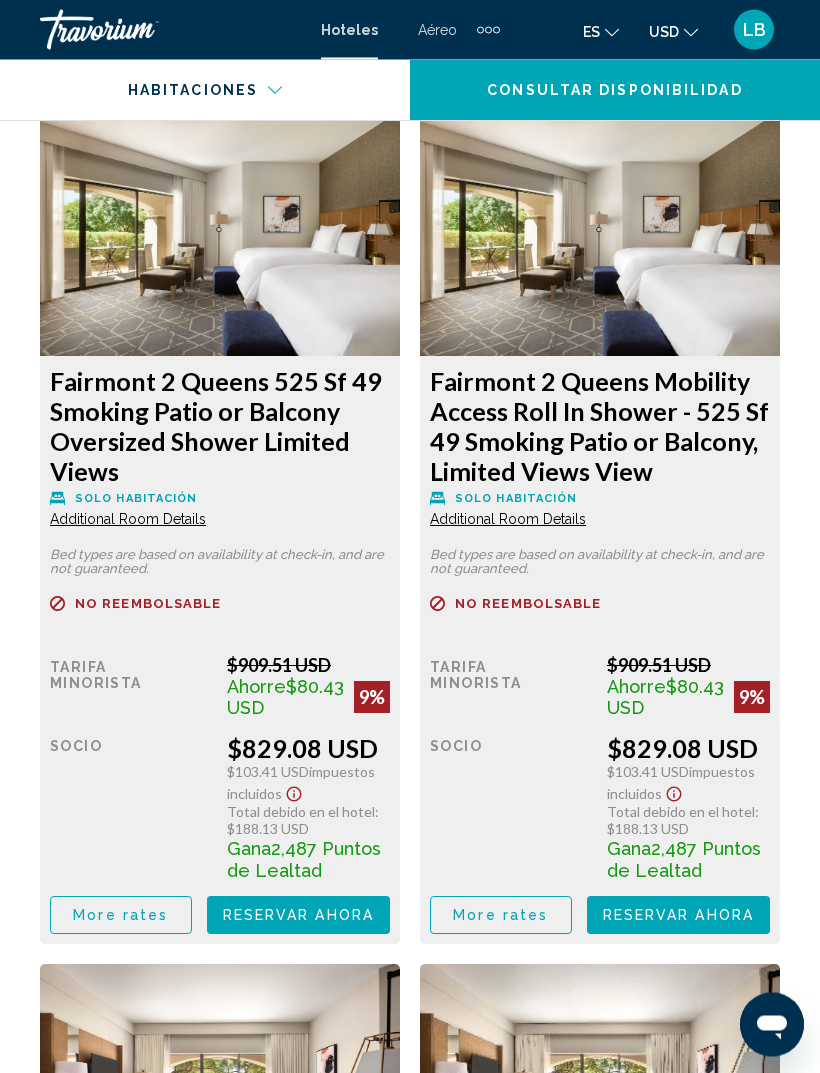 scroll, scrollTop: 4251, scrollLeft: 0, axis: vertical 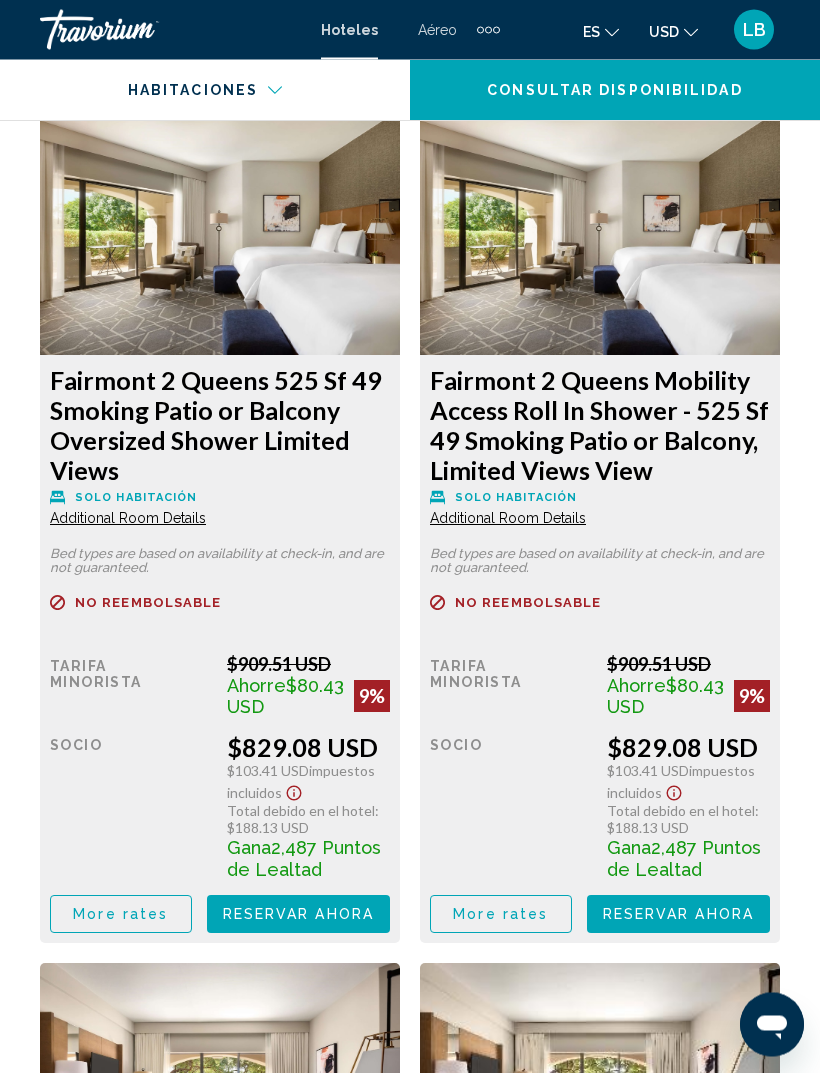 click on "More rates" at bounding box center [121, 57] 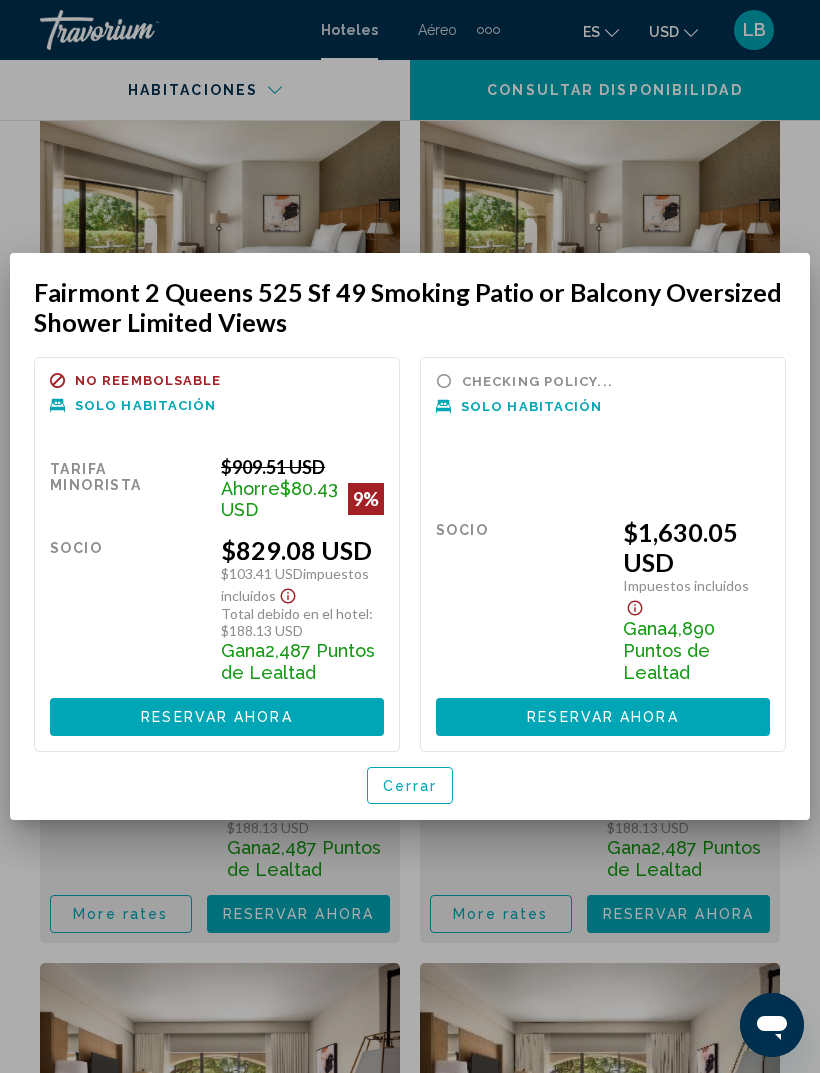 click on "Cerrar" at bounding box center [410, 786] 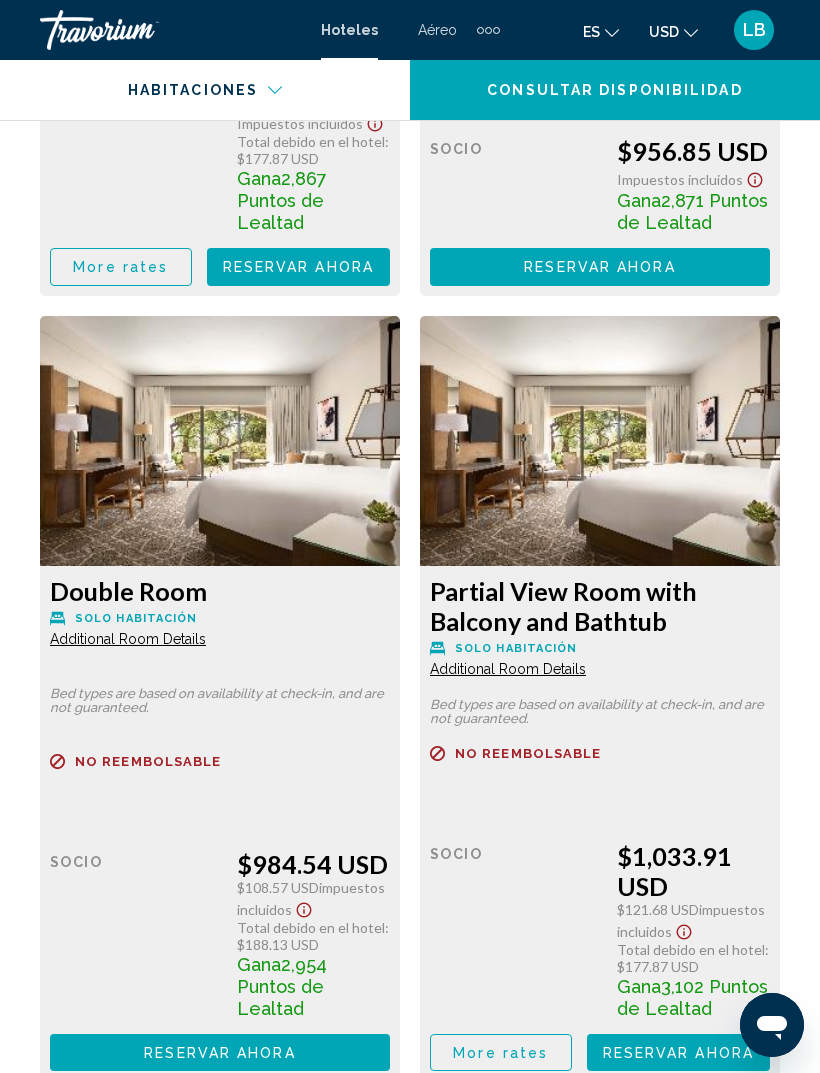 scroll, scrollTop: 7184, scrollLeft: 0, axis: vertical 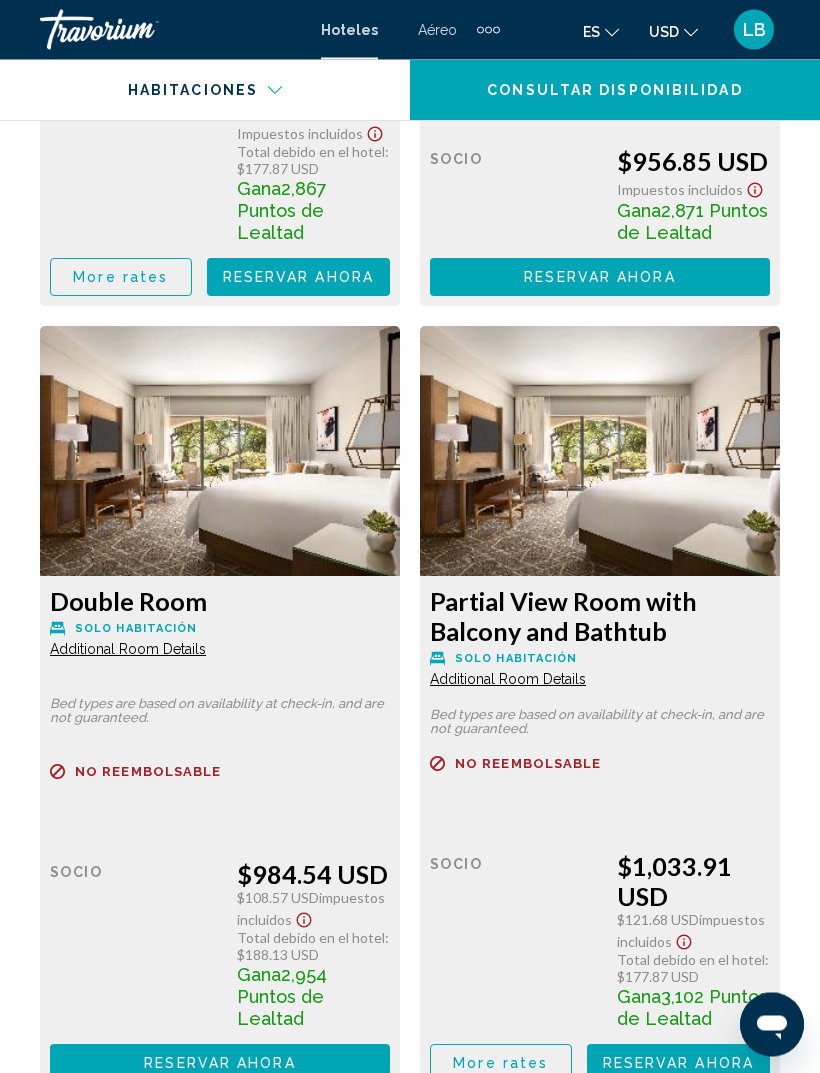 click on "Additional Room Details" at bounding box center [128, -3271] 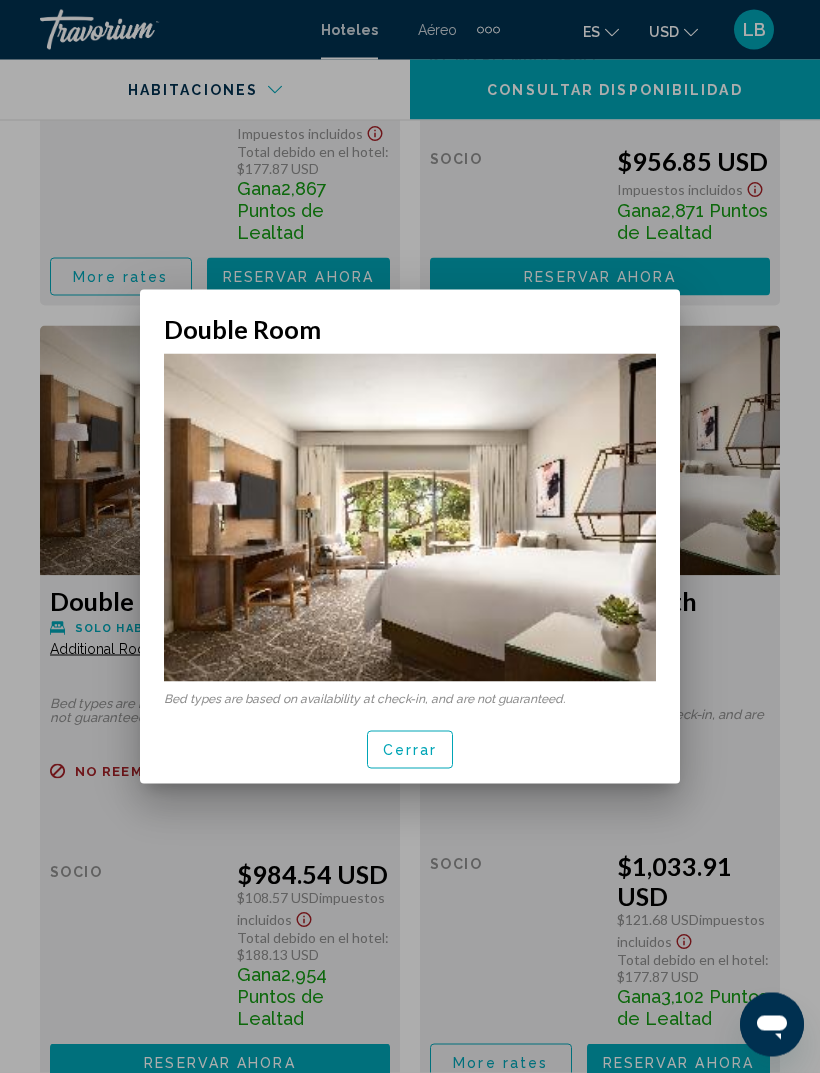 scroll, scrollTop: 0, scrollLeft: 0, axis: both 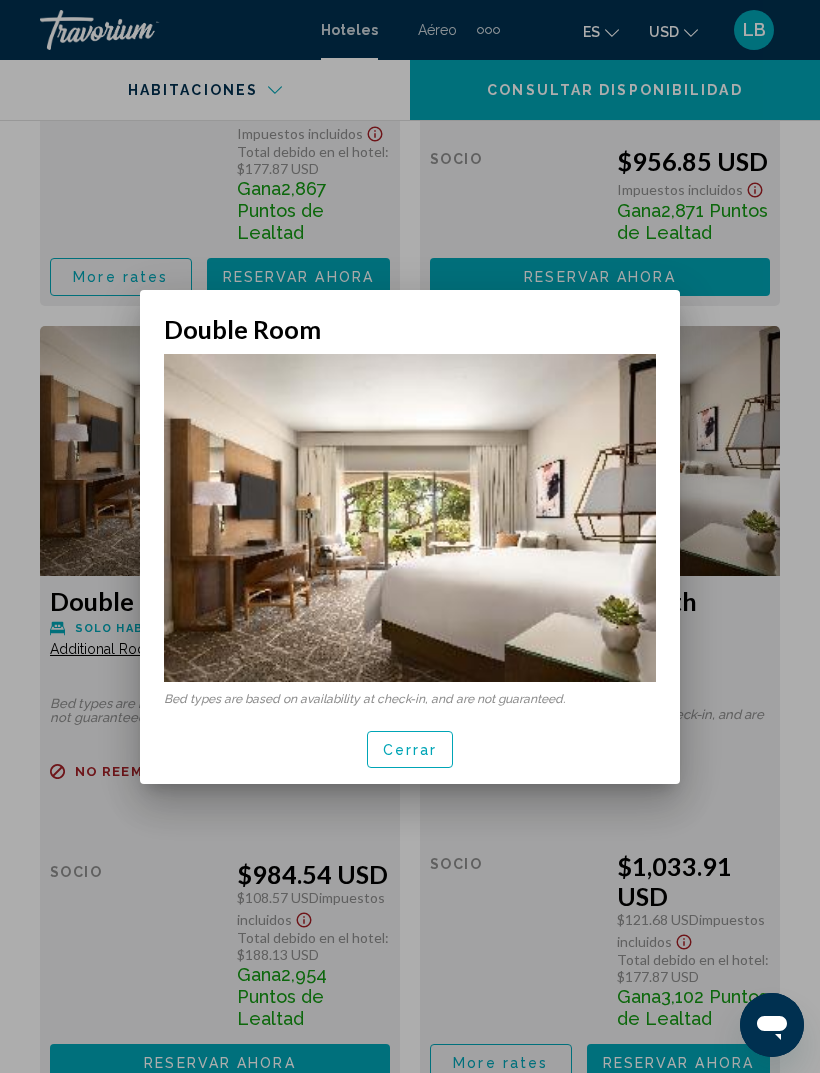 click on "Cerrar" at bounding box center (410, 750) 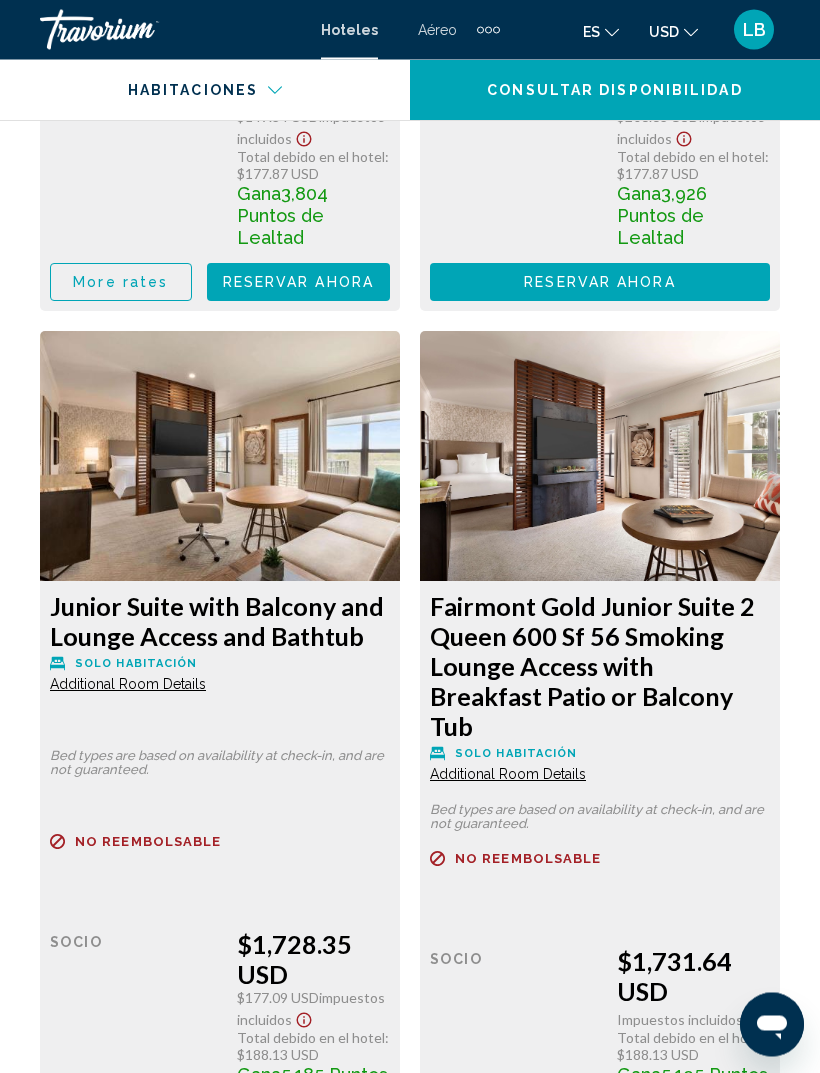 scroll, scrollTop: 13673, scrollLeft: 0, axis: vertical 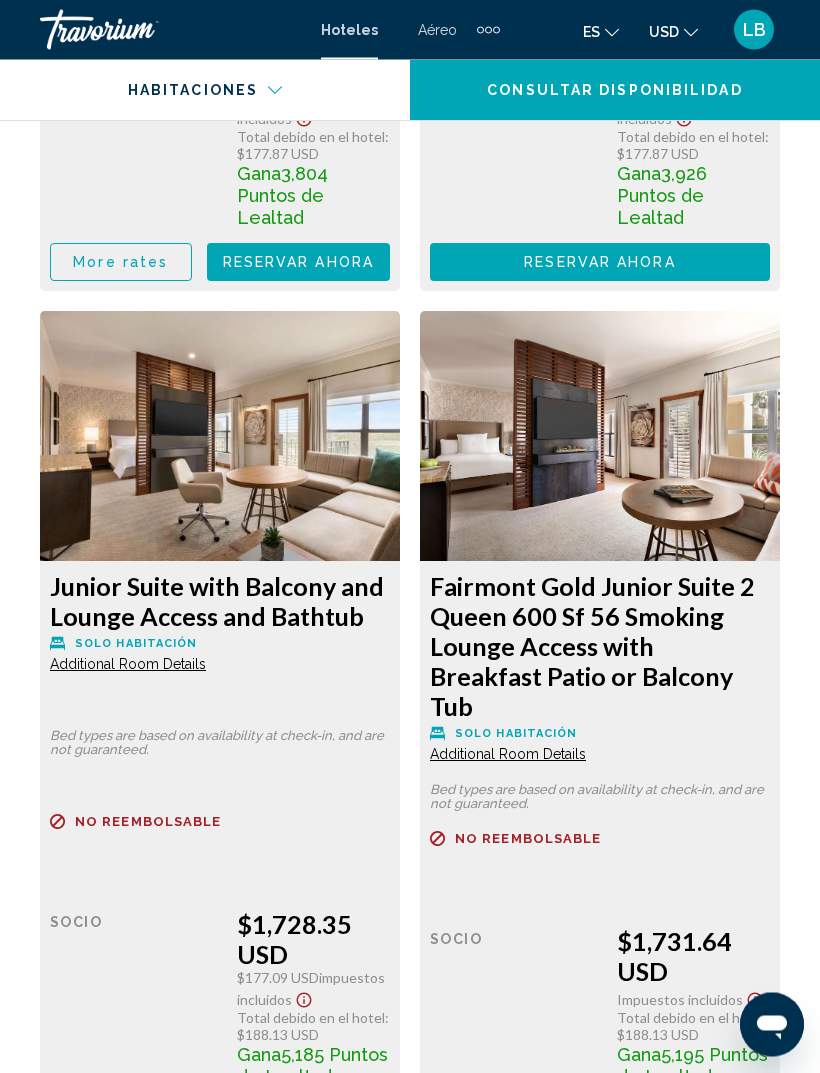 click on "Additional Room Details" at bounding box center (128, -9760) 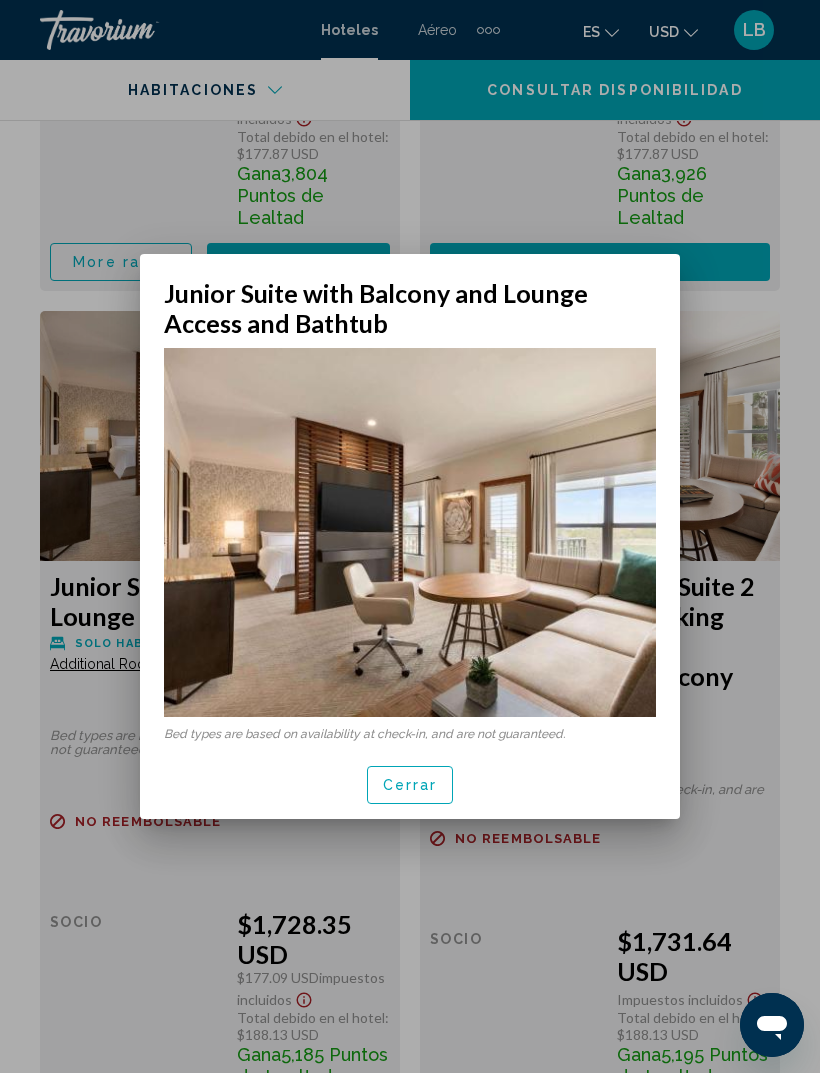 click on "Cerrar" at bounding box center [410, 784] 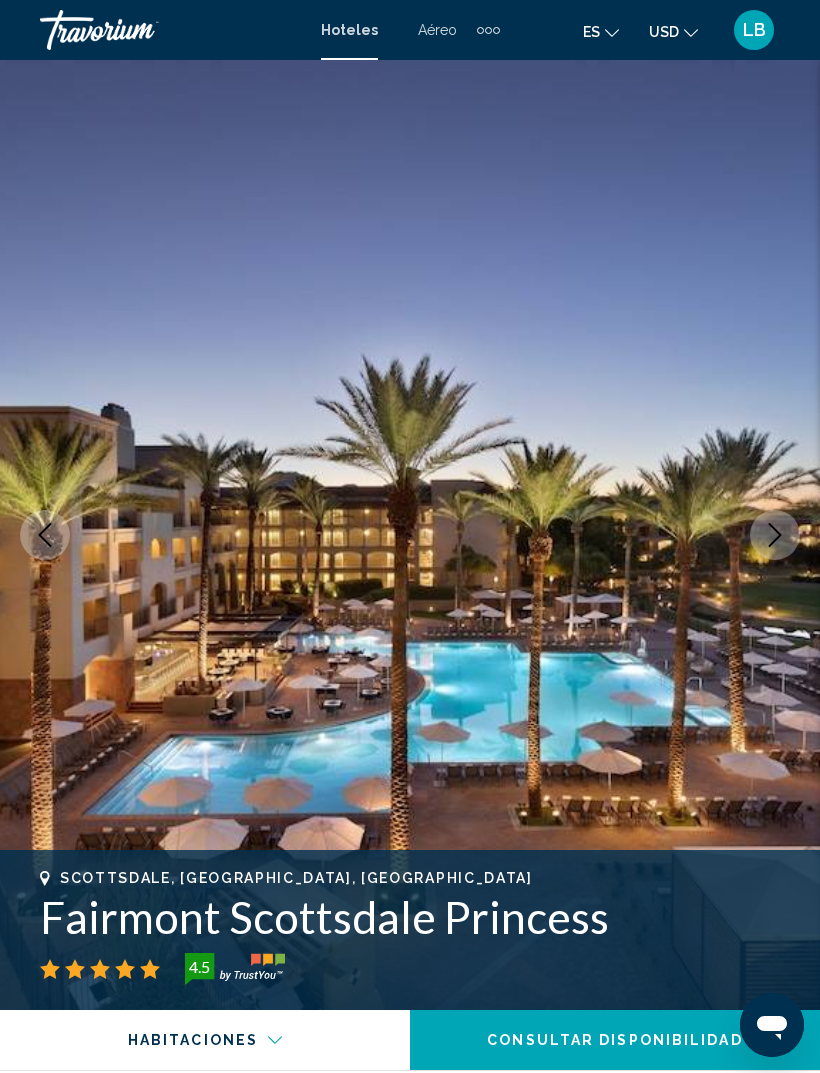 scroll, scrollTop: 13674, scrollLeft: 0, axis: vertical 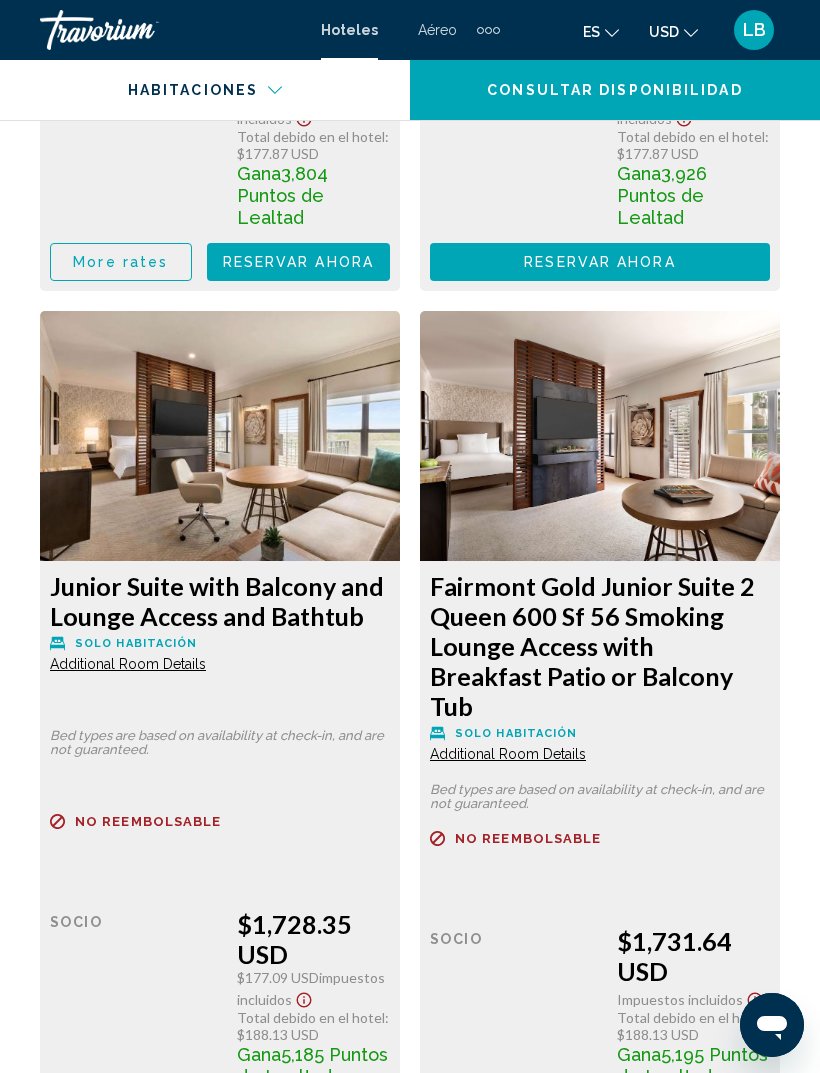 click on "More rates" at bounding box center (120, -9365) 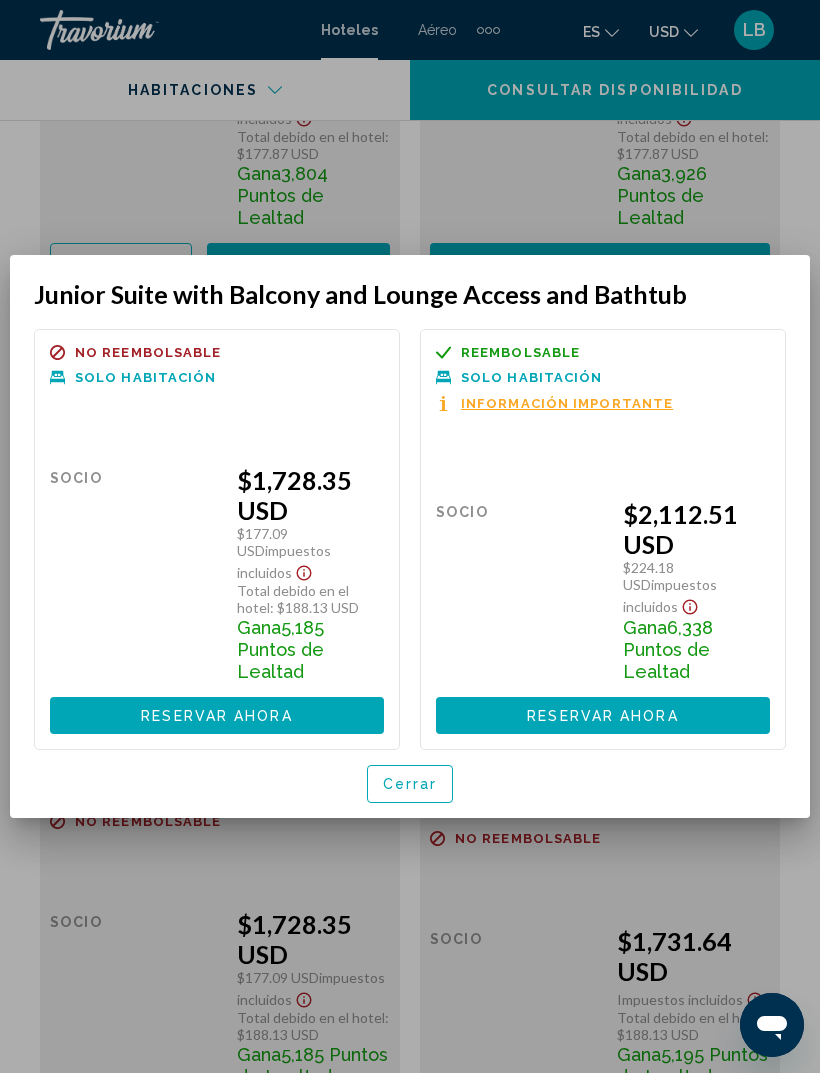 click on "Cerrar" at bounding box center (410, 785) 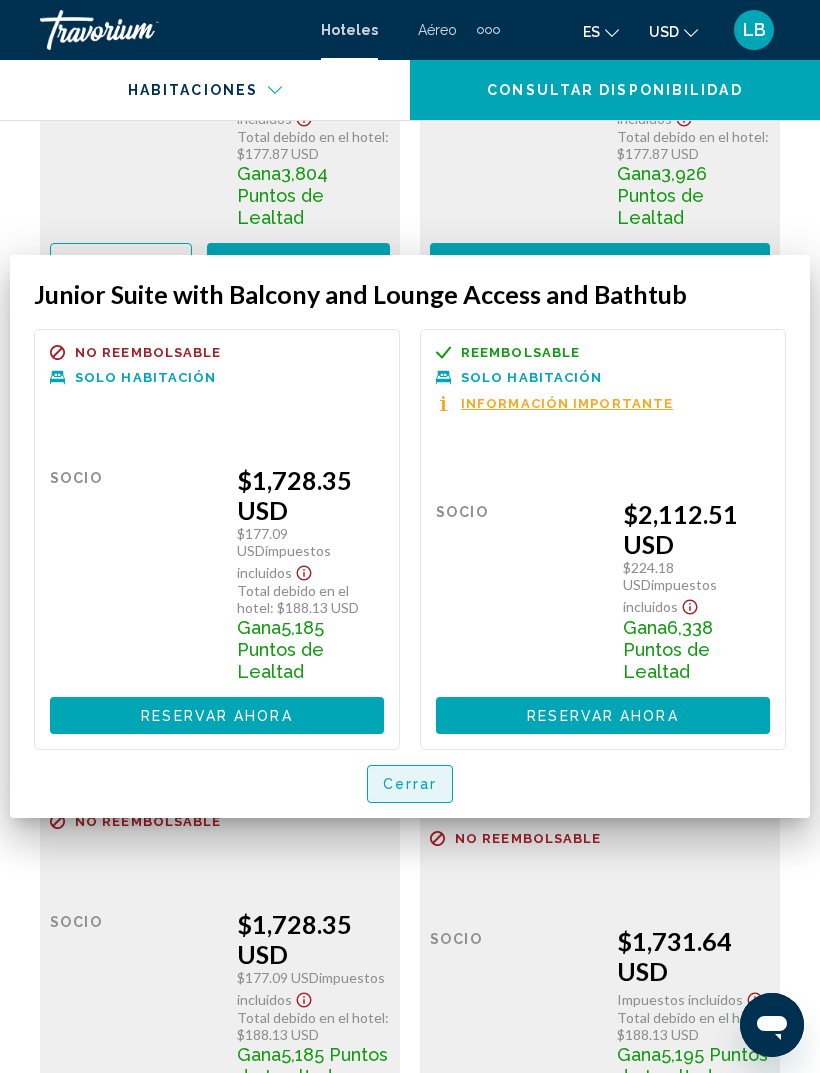 scroll, scrollTop: 13674, scrollLeft: 0, axis: vertical 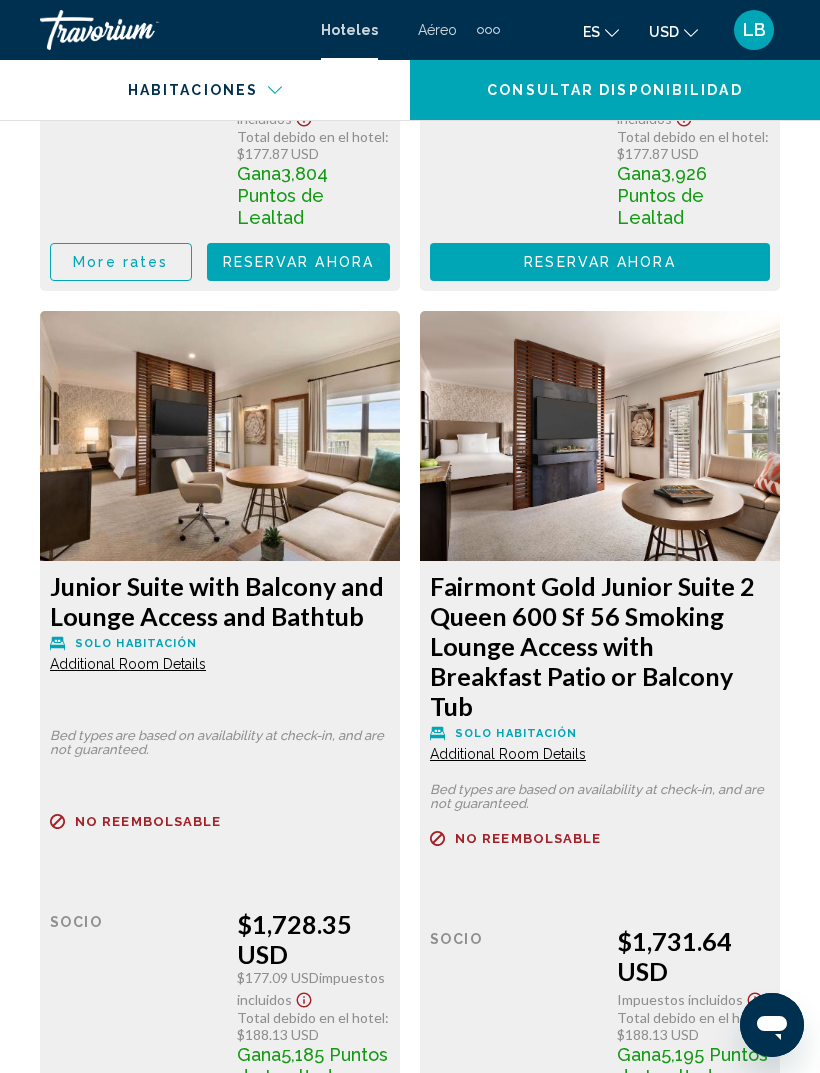 click on "More rates" at bounding box center [120, -9365] 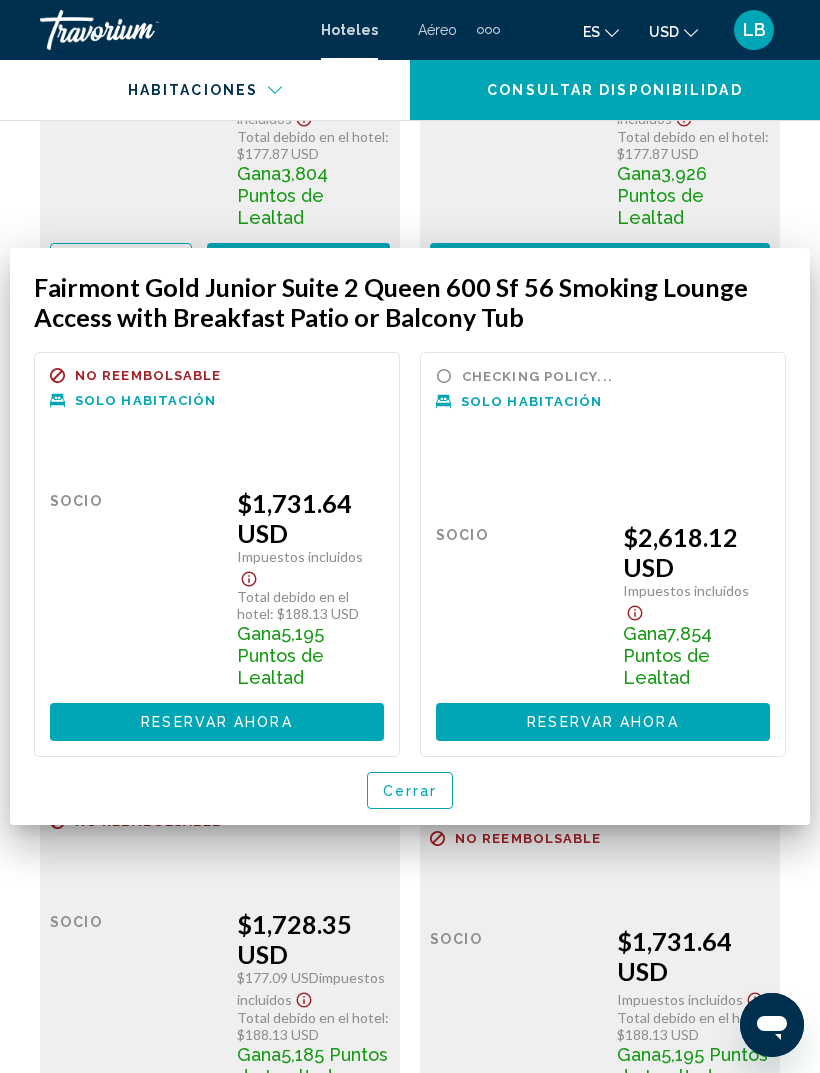 scroll, scrollTop: 0, scrollLeft: 0, axis: both 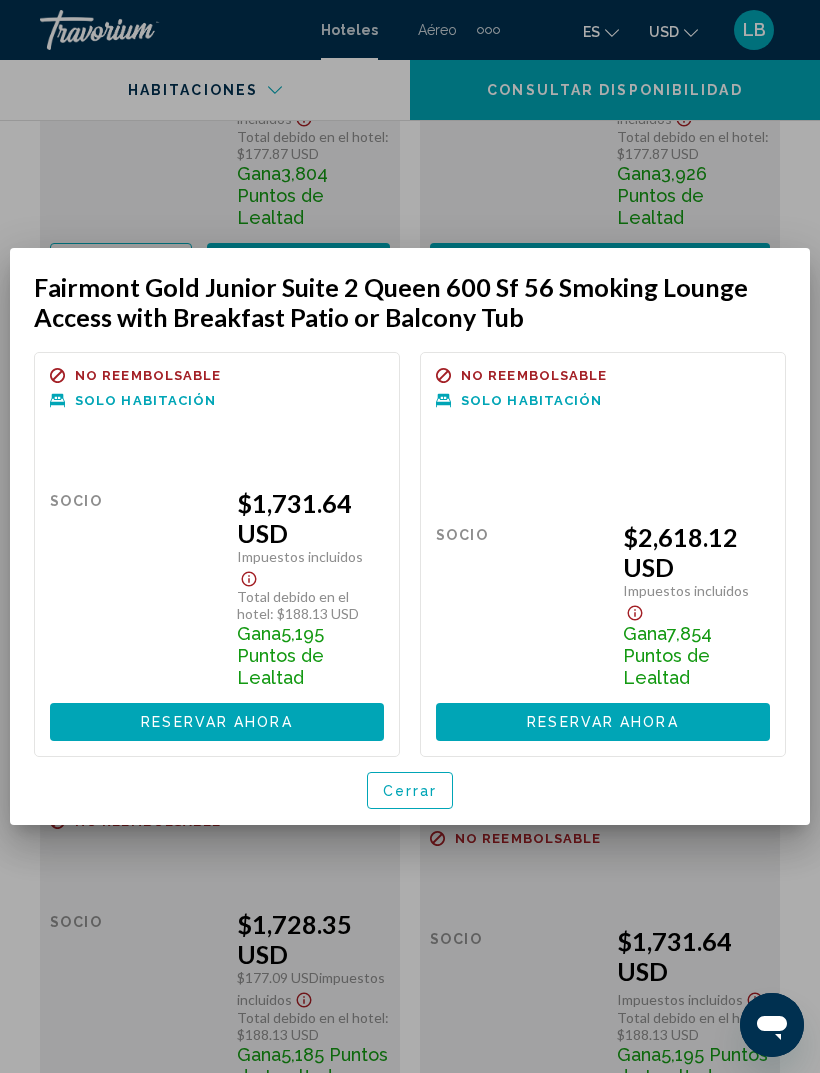 click on "Cerrar" at bounding box center [410, 791] 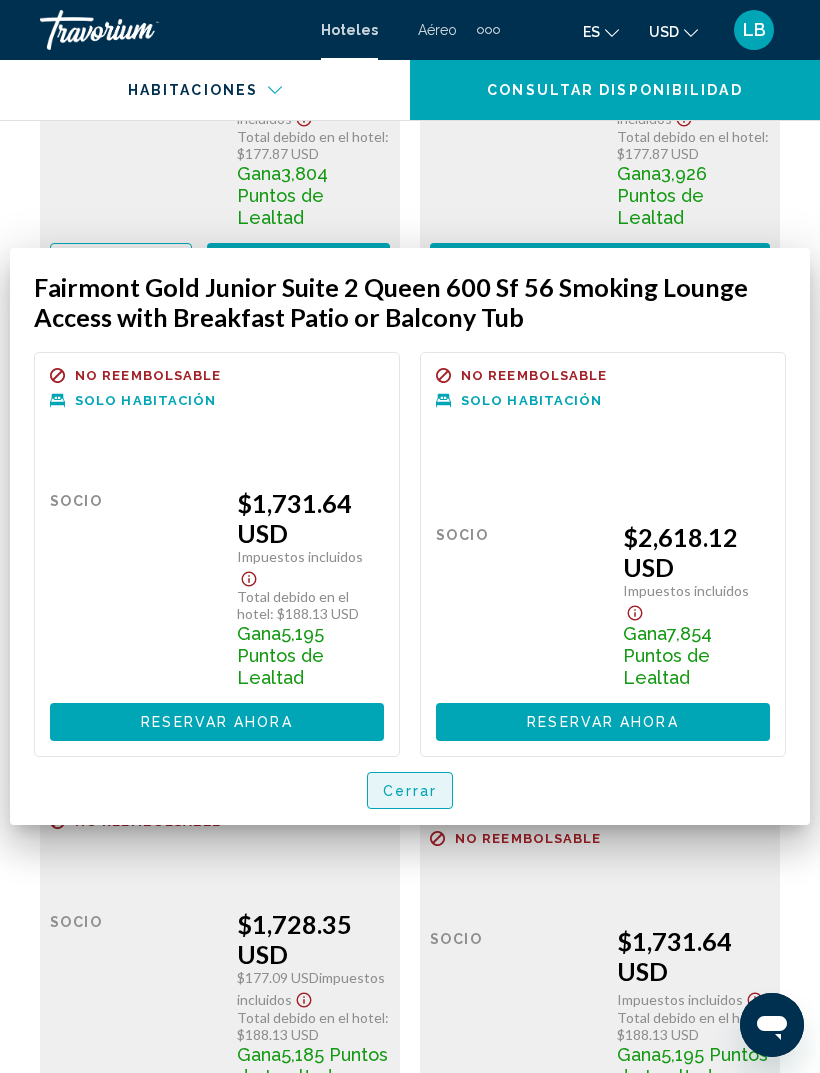 scroll, scrollTop: 13674, scrollLeft: 0, axis: vertical 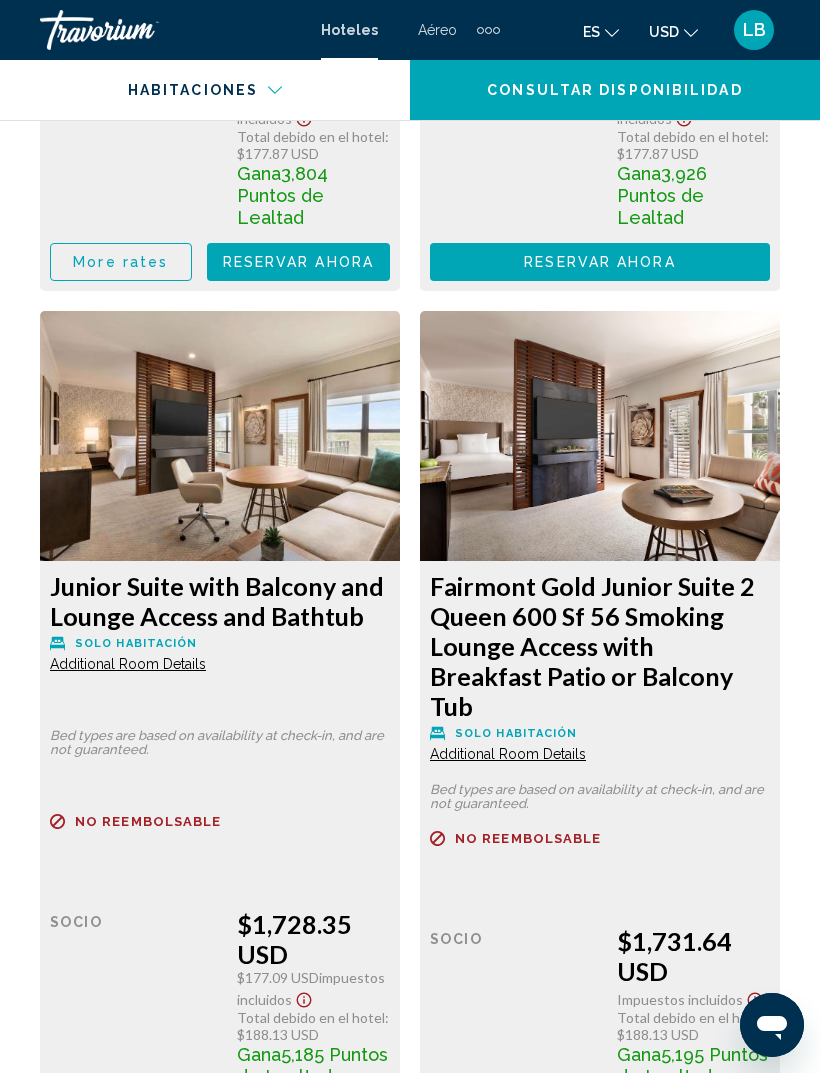click on "Additional Room Details" at bounding box center [128, -9761] 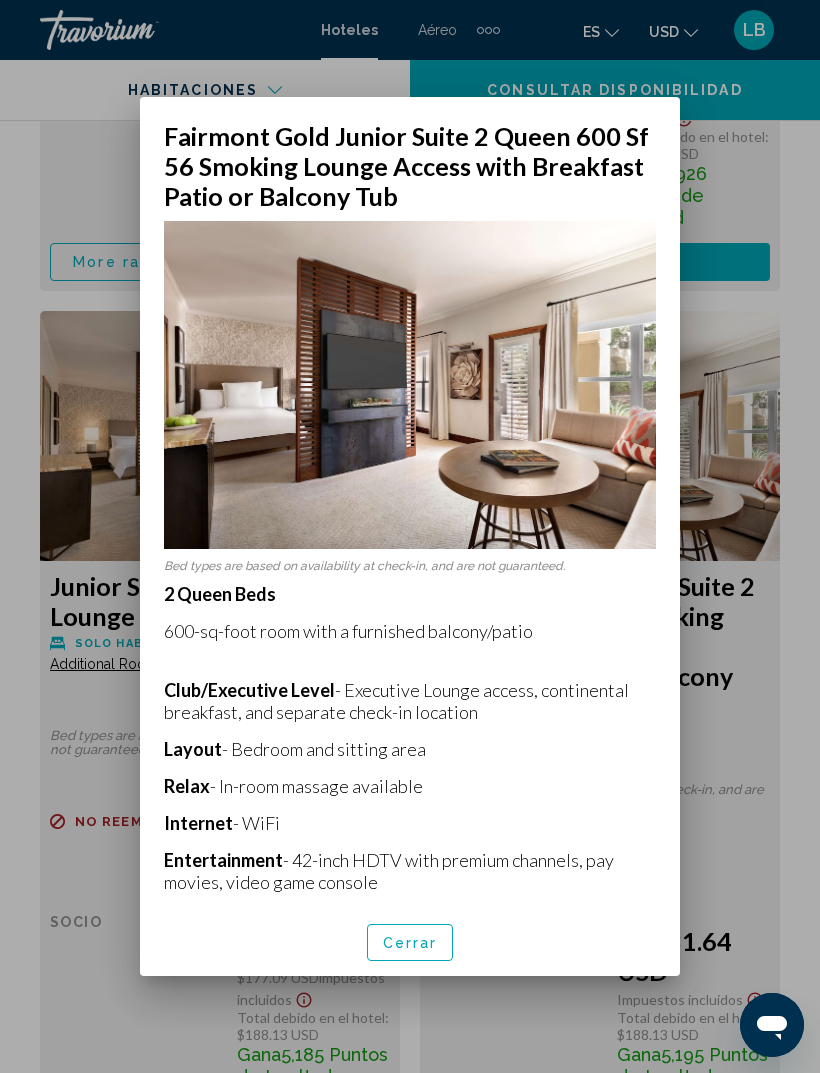 click at bounding box center [410, 536] 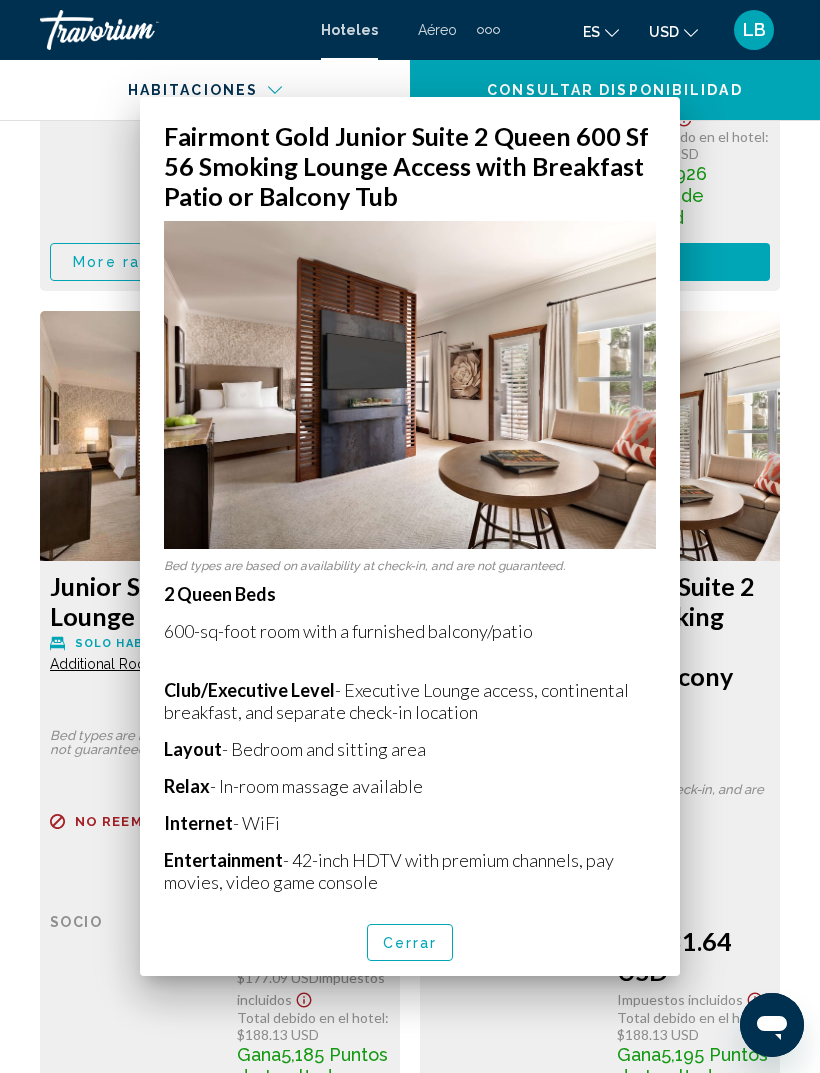 scroll, scrollTop: 13674, scrollLeft: 0, axis: vertical 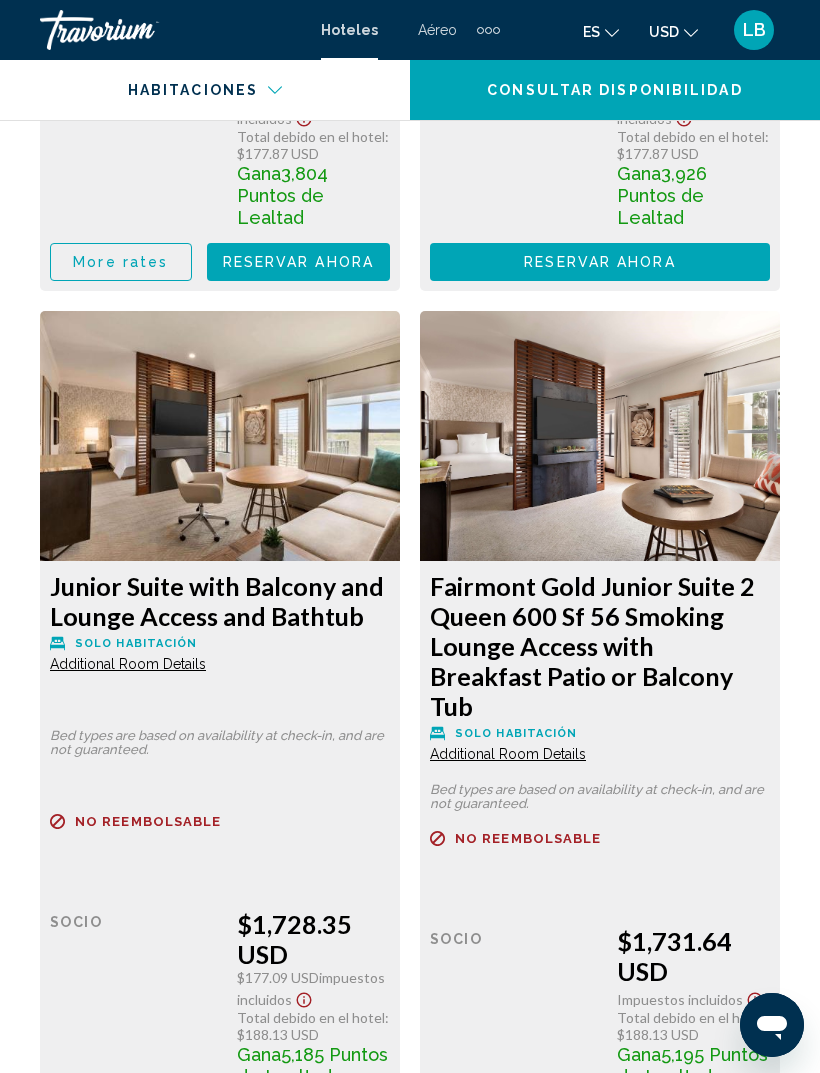 click on "Reservar ahora" at bounding box center [298, -9365] 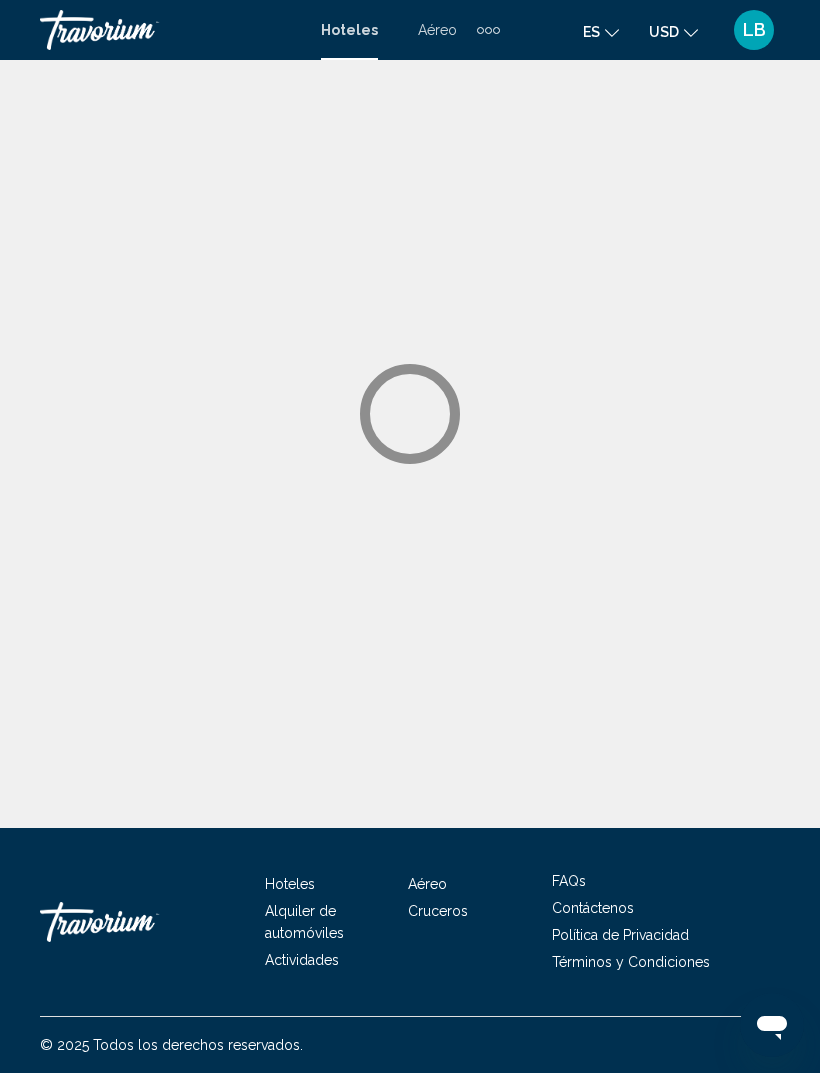 scroll, scrollTop: 64, scrollLeft: 0, axis: vertical 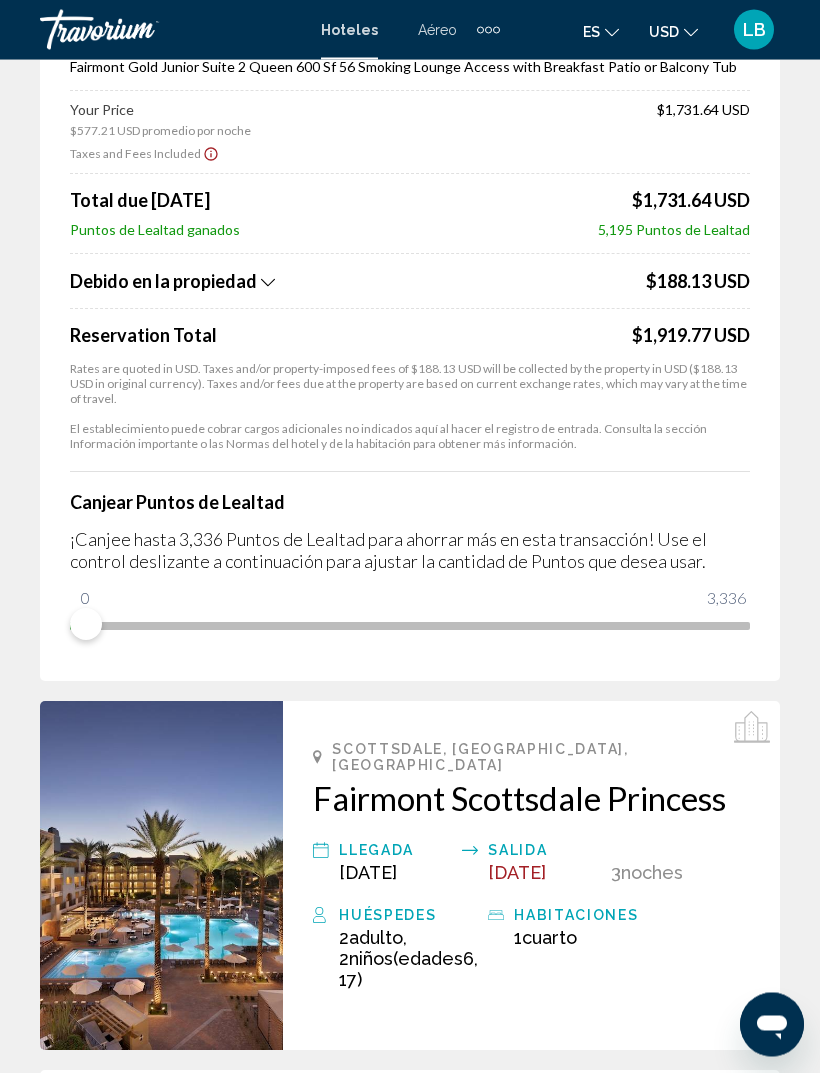 click on "Debido en la propiedad" 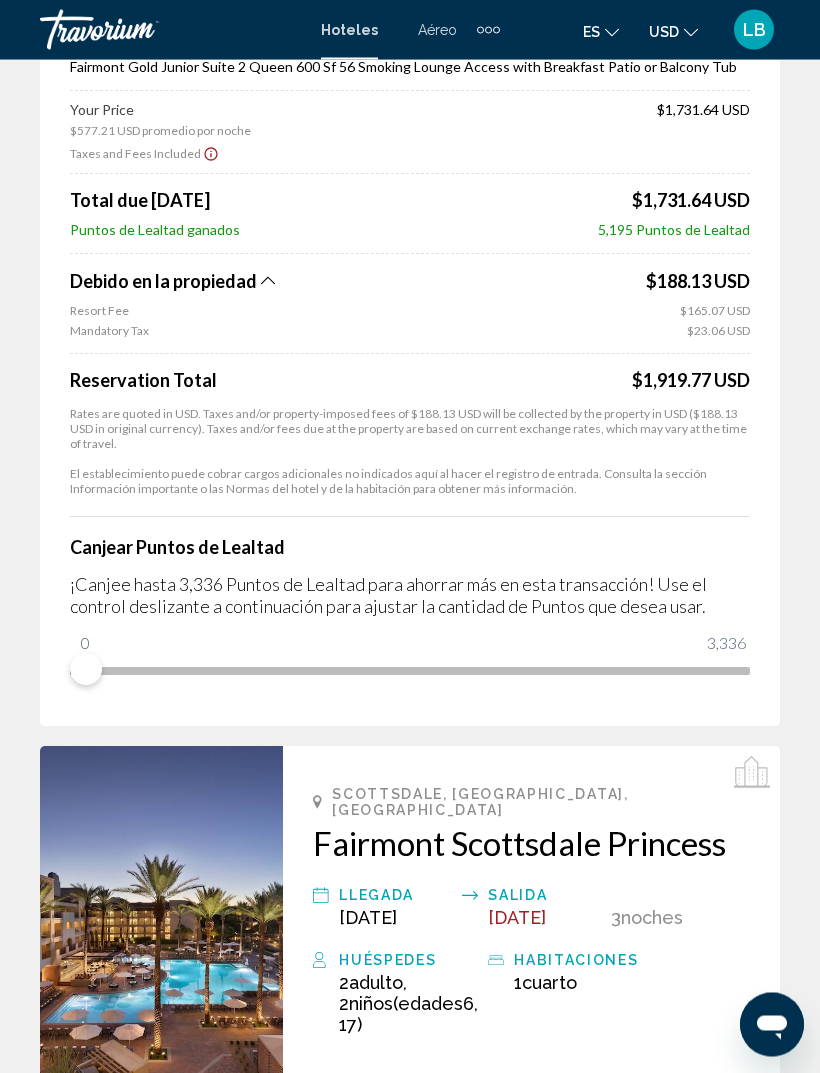 scroll, scrollTop: 263, scrollLeft: 0, axis: vertical 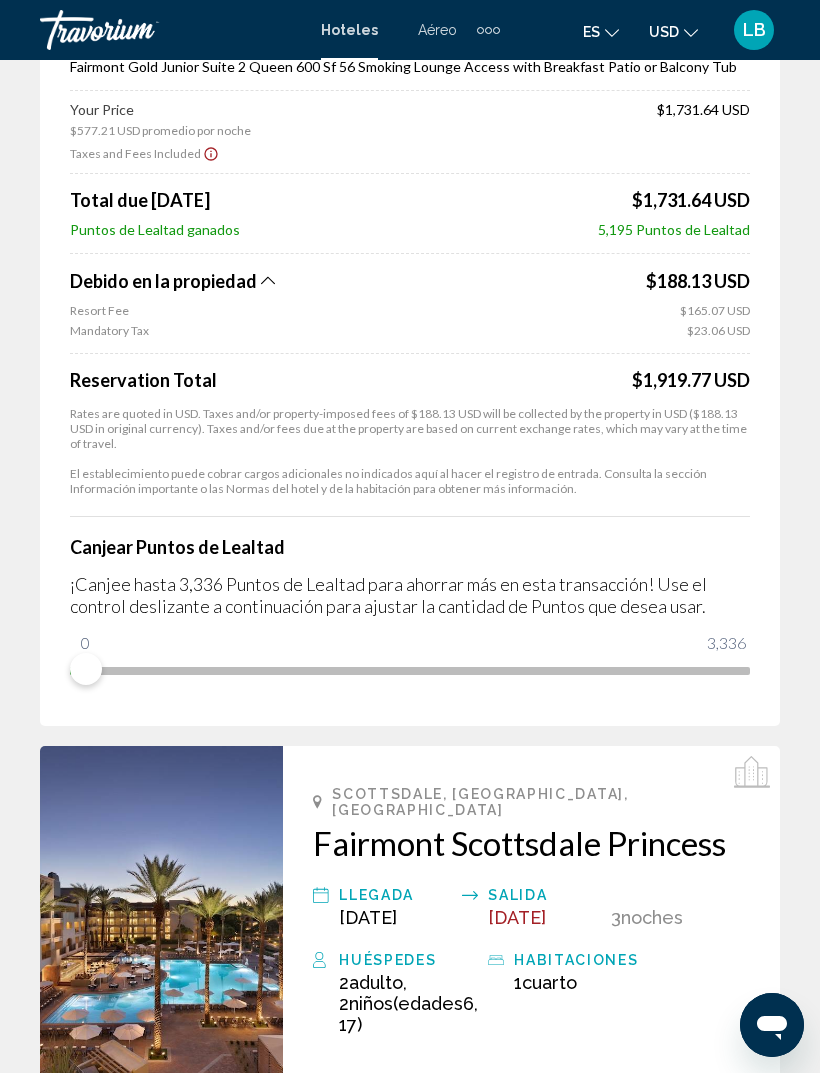 click 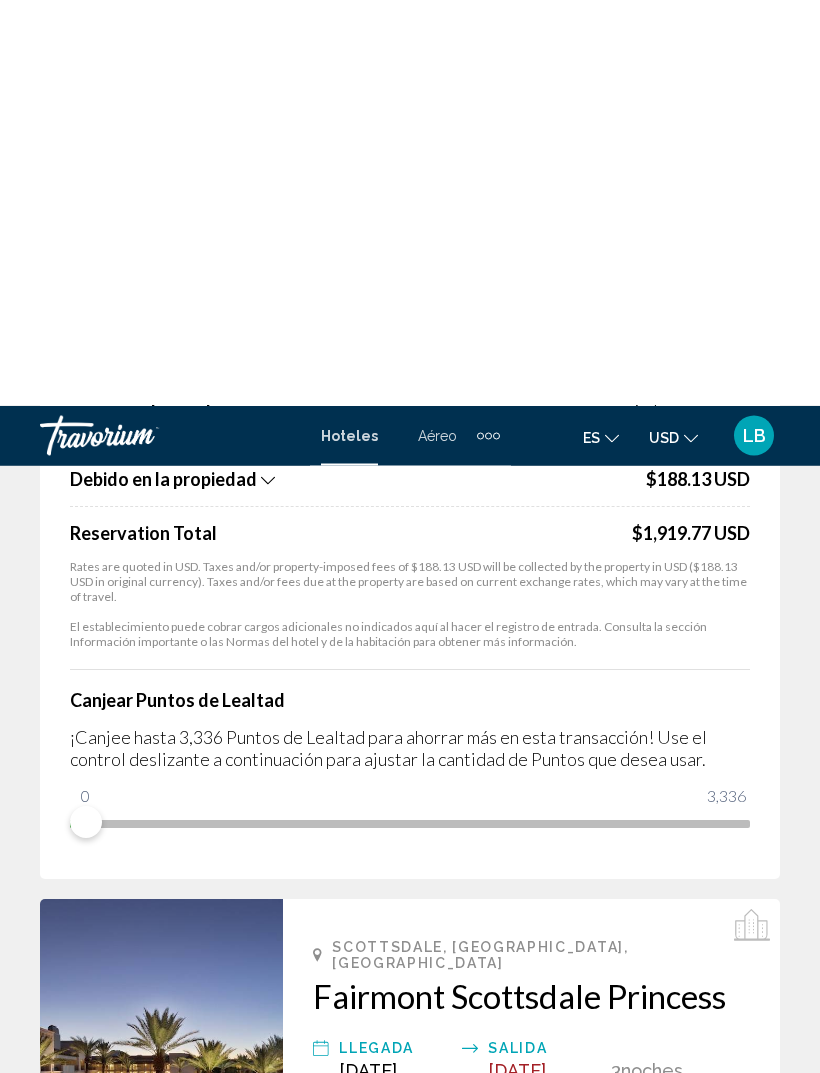 scroll, scrollTop: 0, scrollLeft: 0, axis: both 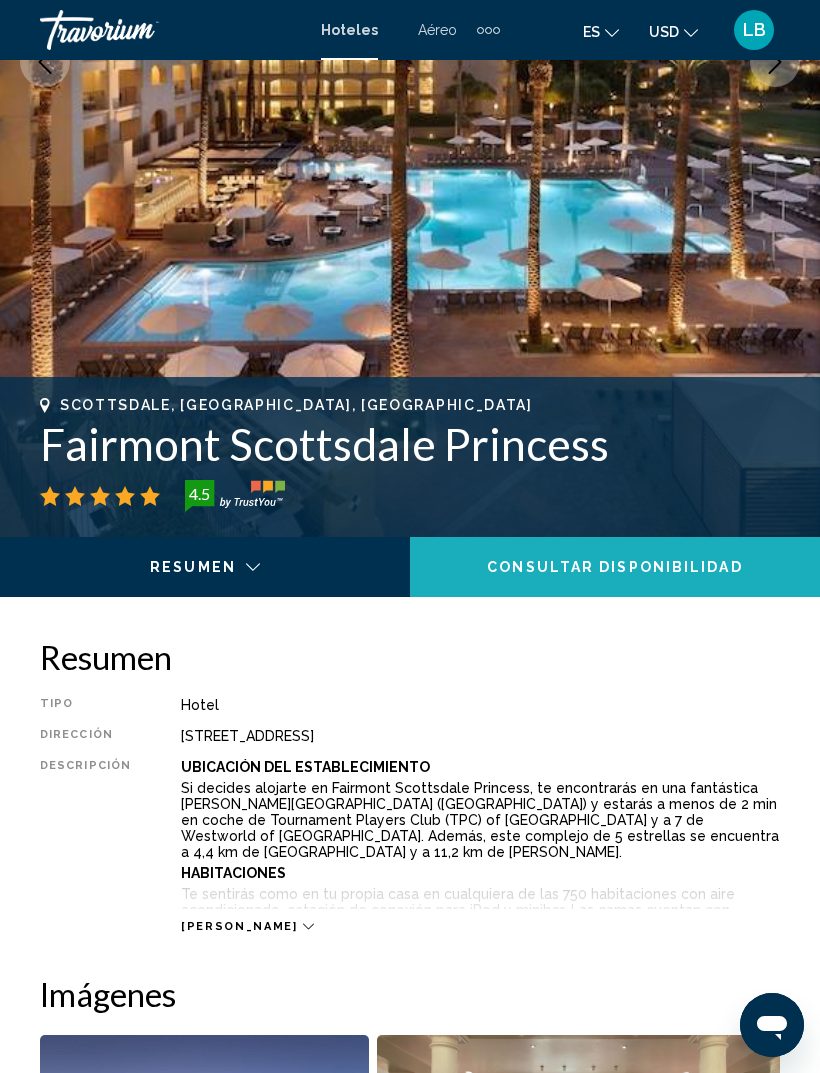 click on "Consultar disponibilidad" 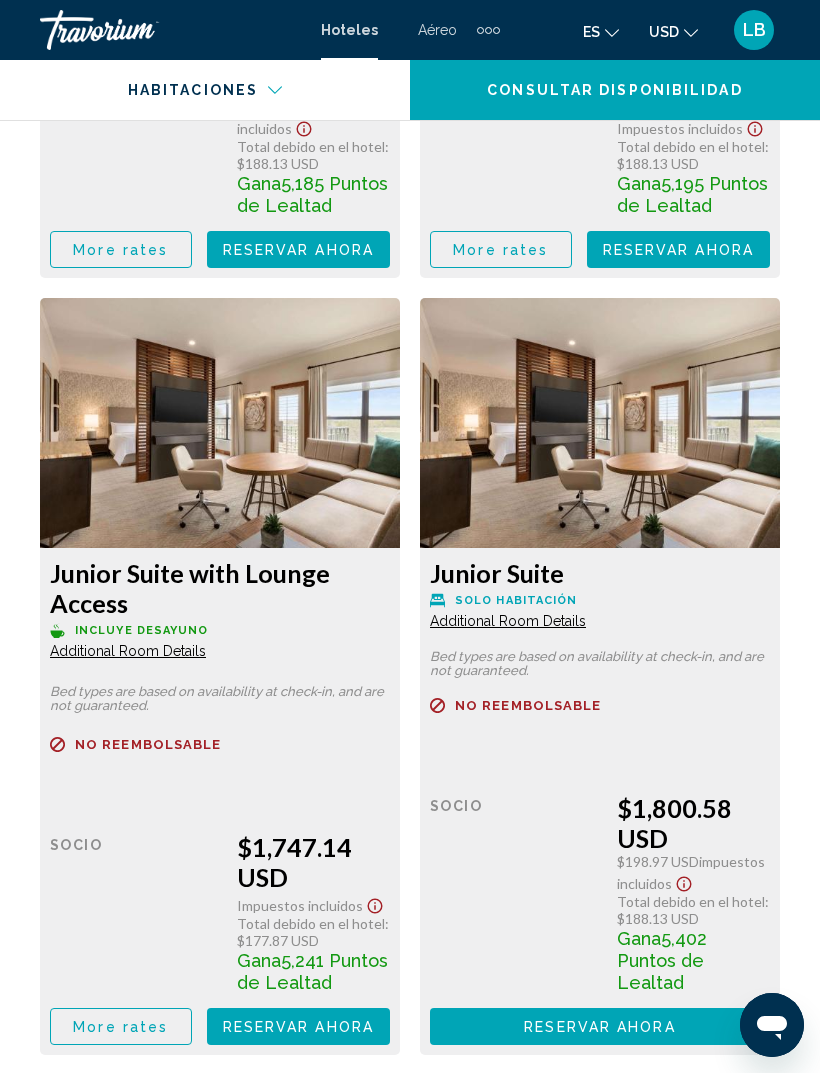 scroll, scrollTop: 14547, scrollLeft: 0, axis: vertical 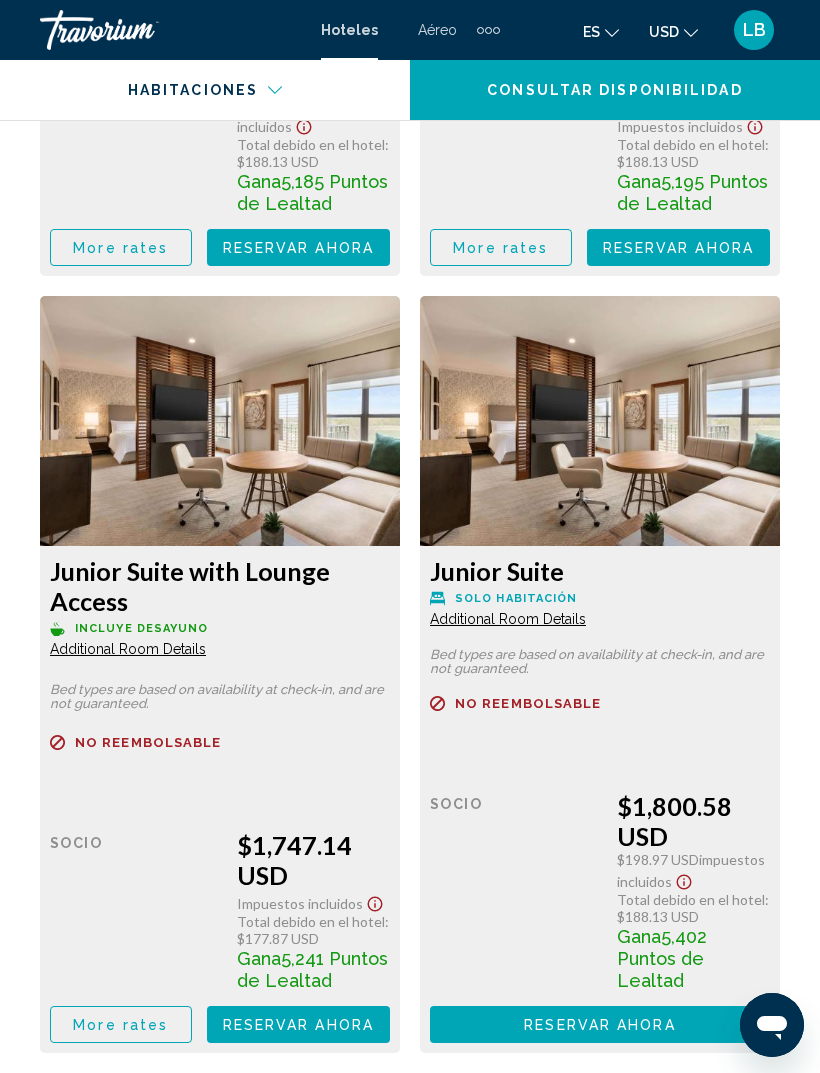 click on "More rates" at bounding box center [120, -10238] 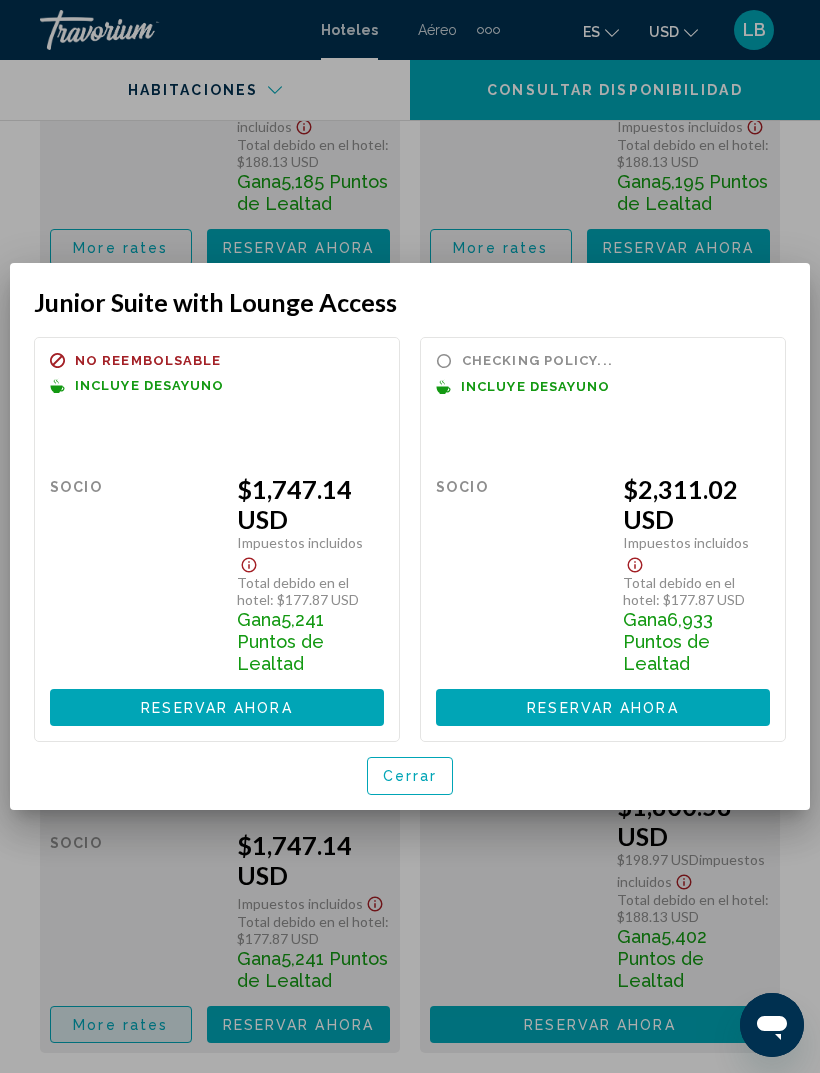 scroll, scrollTop: 0, scrollLeft: 0, axis: both 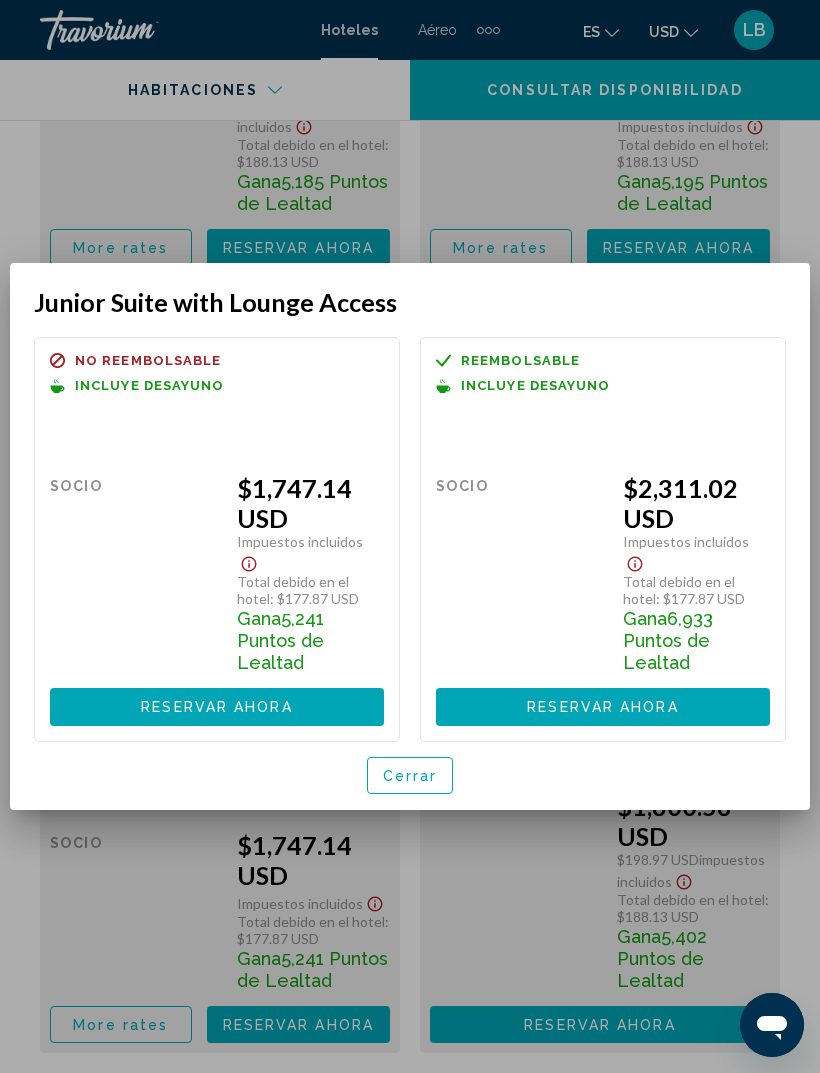 click on "Cerrar" at bounding box center [410, 775] 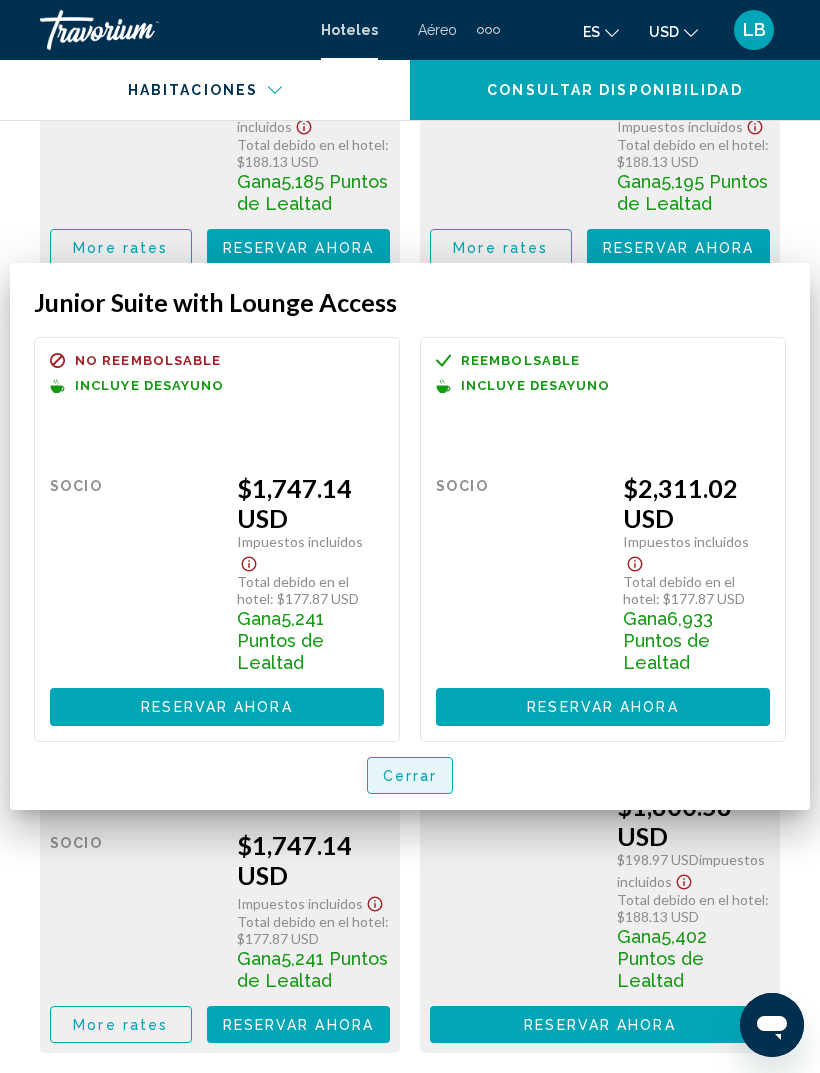 scroll, scrollTop: 14547, scrollLeft: 0, axis: vertical 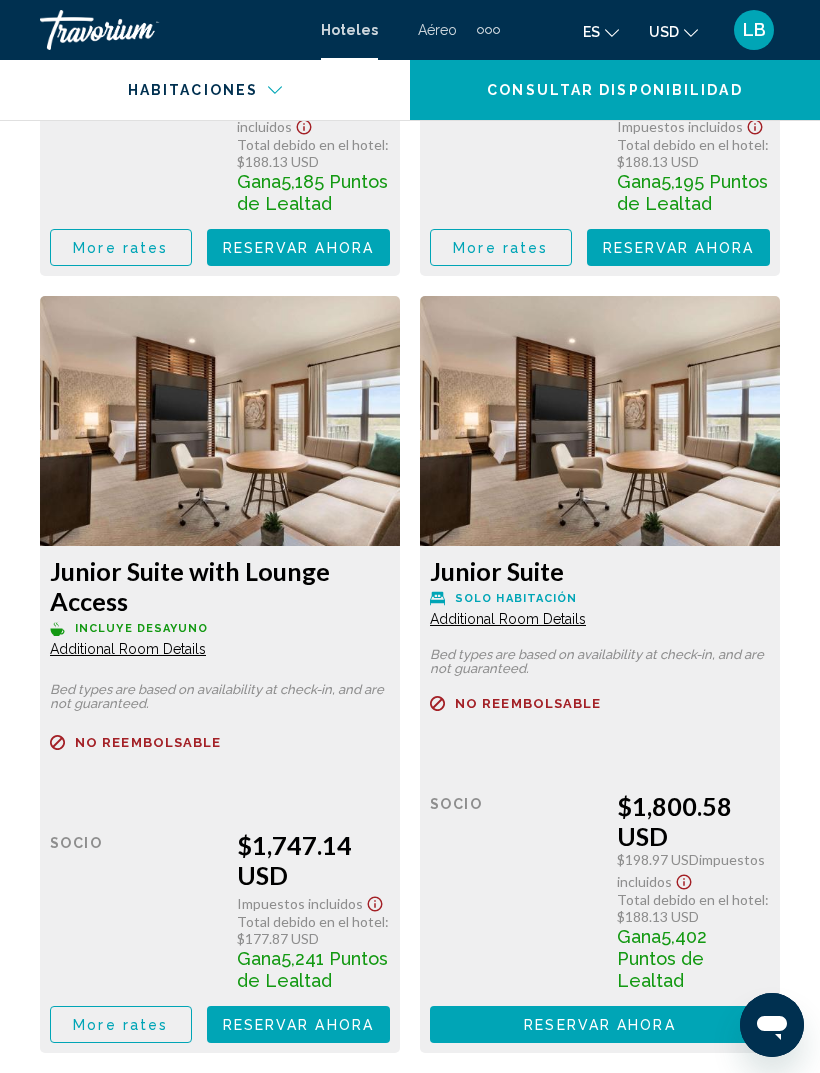 click on "Additional Room Details" at bounding box center [128, -10634] 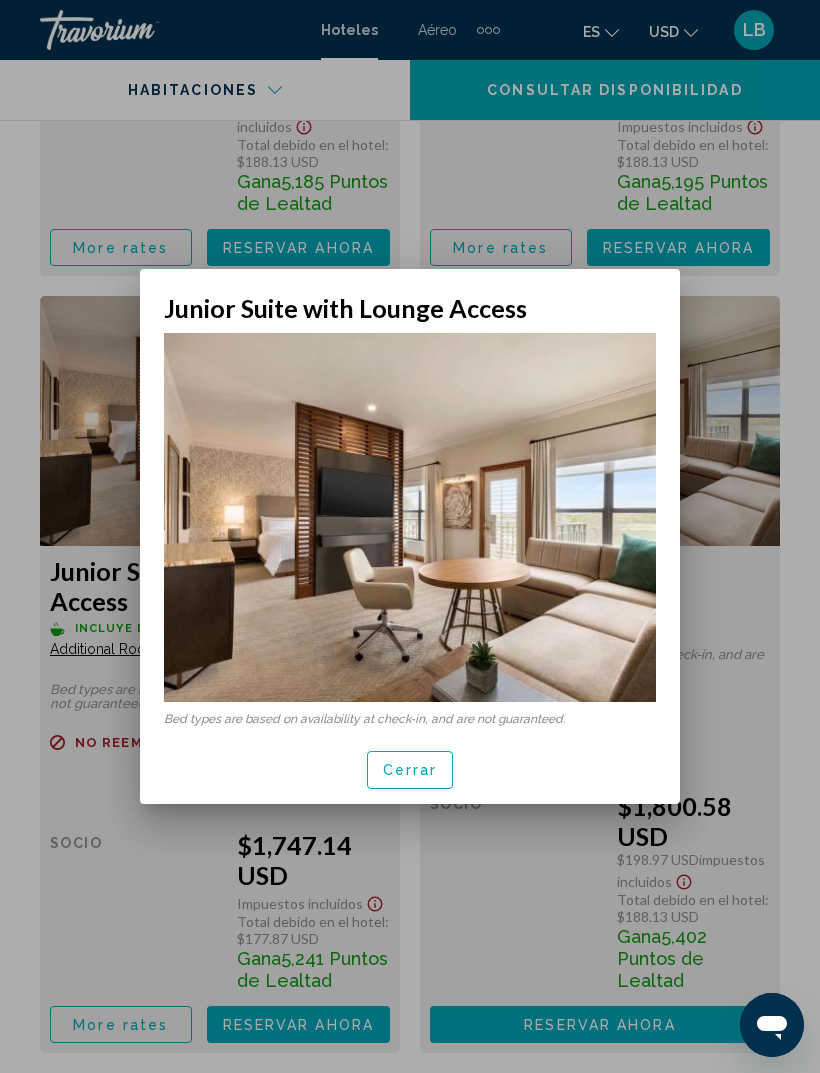 click on "Cerrar" at bounding box center (410, 769) 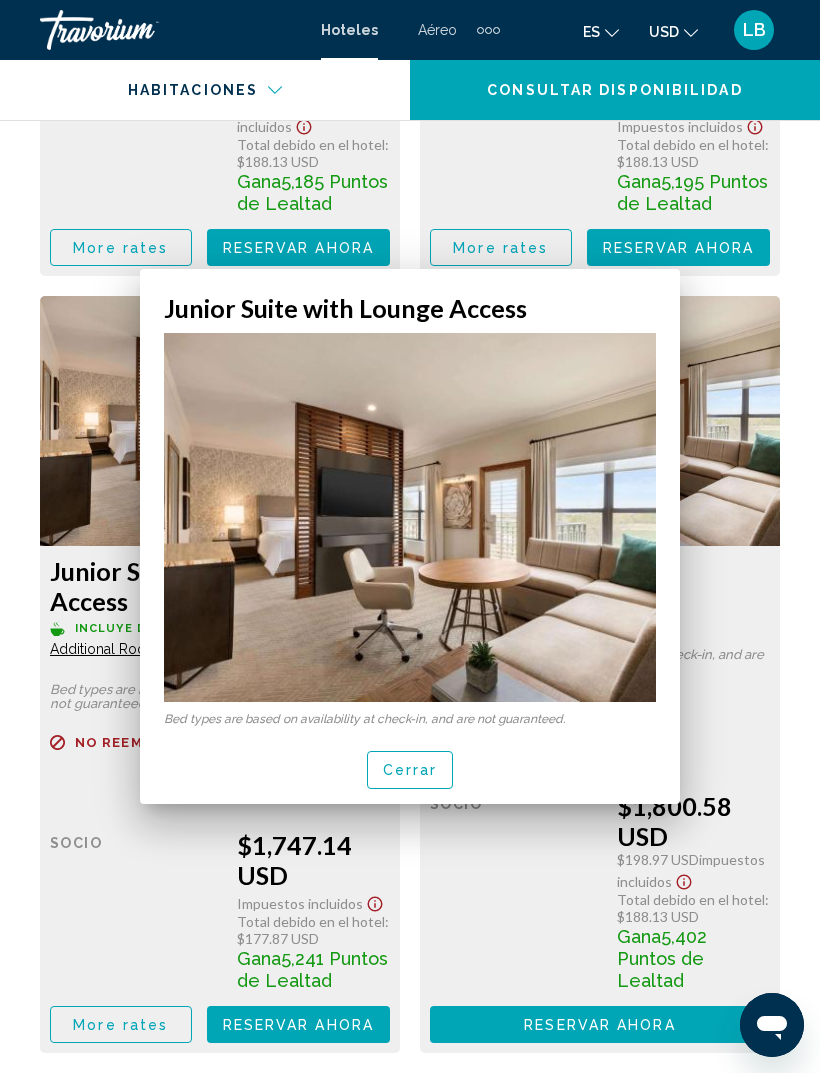 scroll, scrollTop: 14547, scrollLeft: 0, axis: vertical 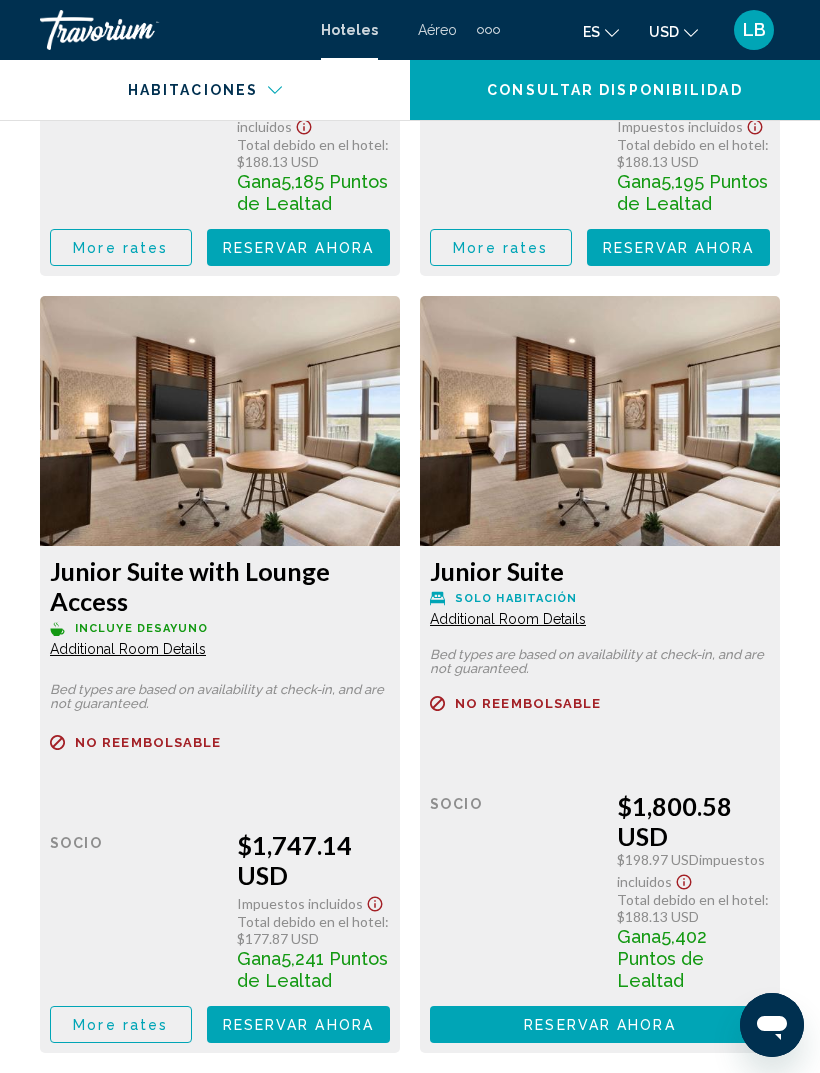 click on "Socio" at bounding box center (132, -10346) 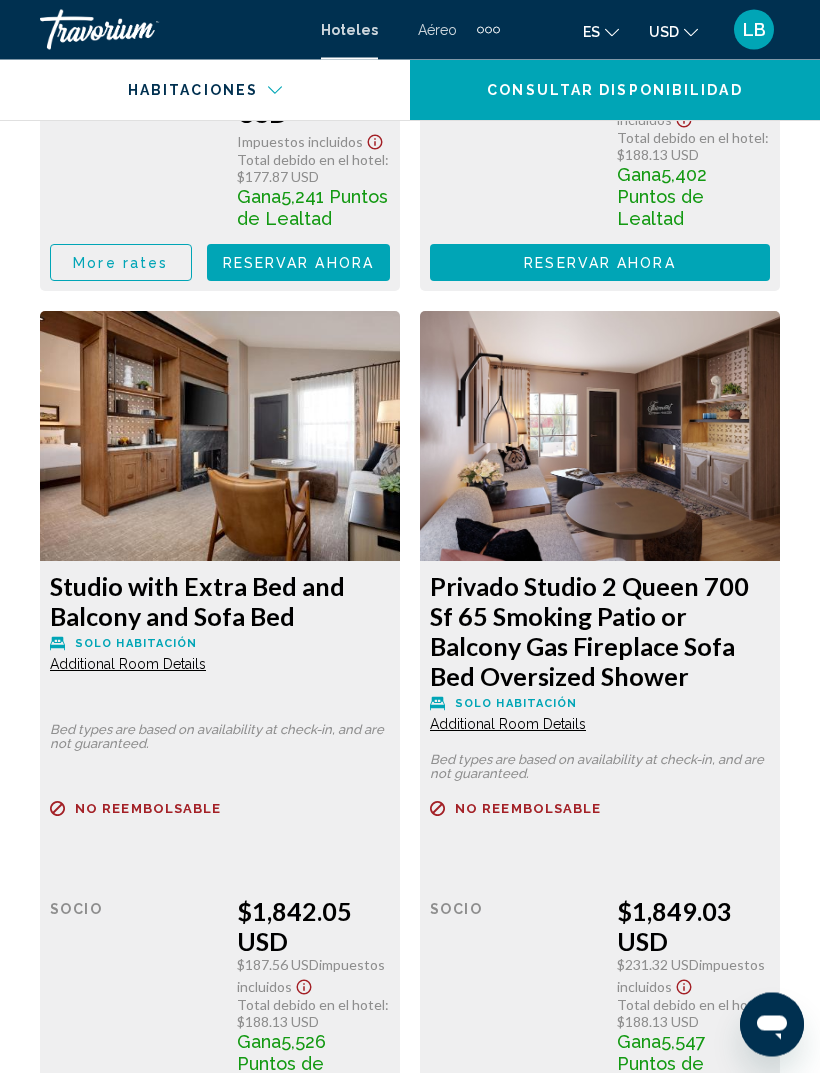 scroll, scrollTop: 15309, scrollLeft: 0, axis: vertical 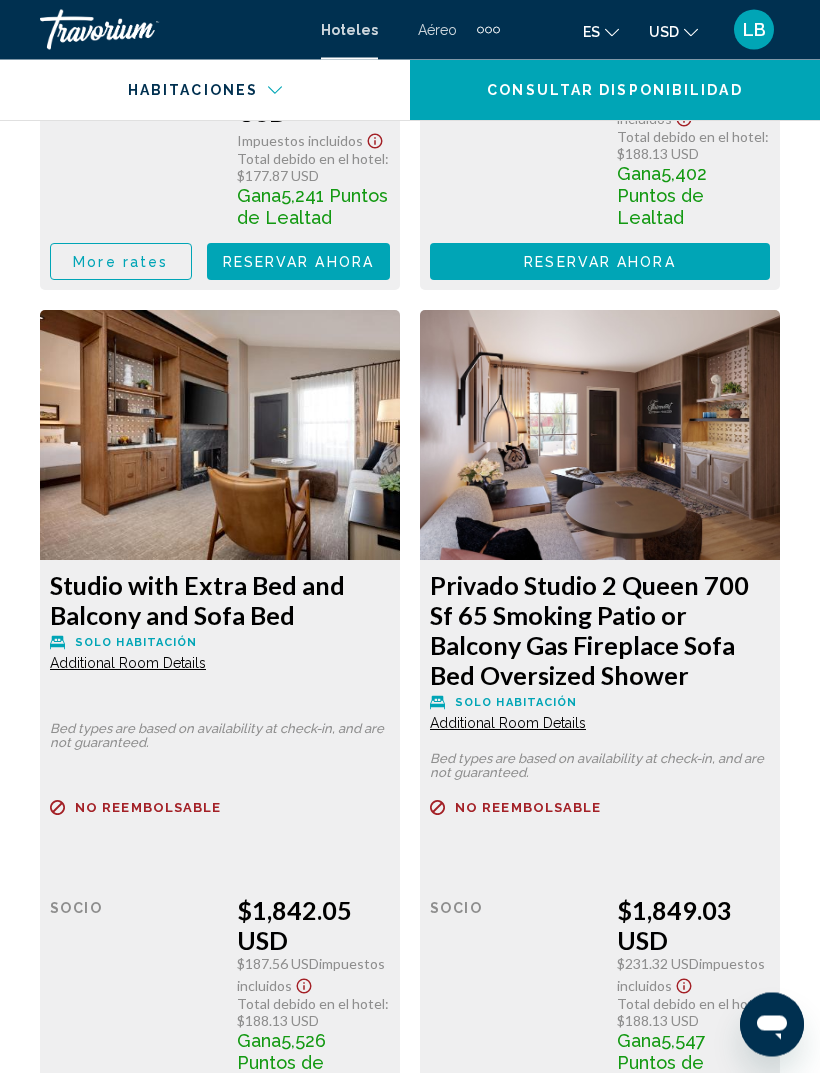 click on "Additional Room Details" at bounding box center [128, -11396] 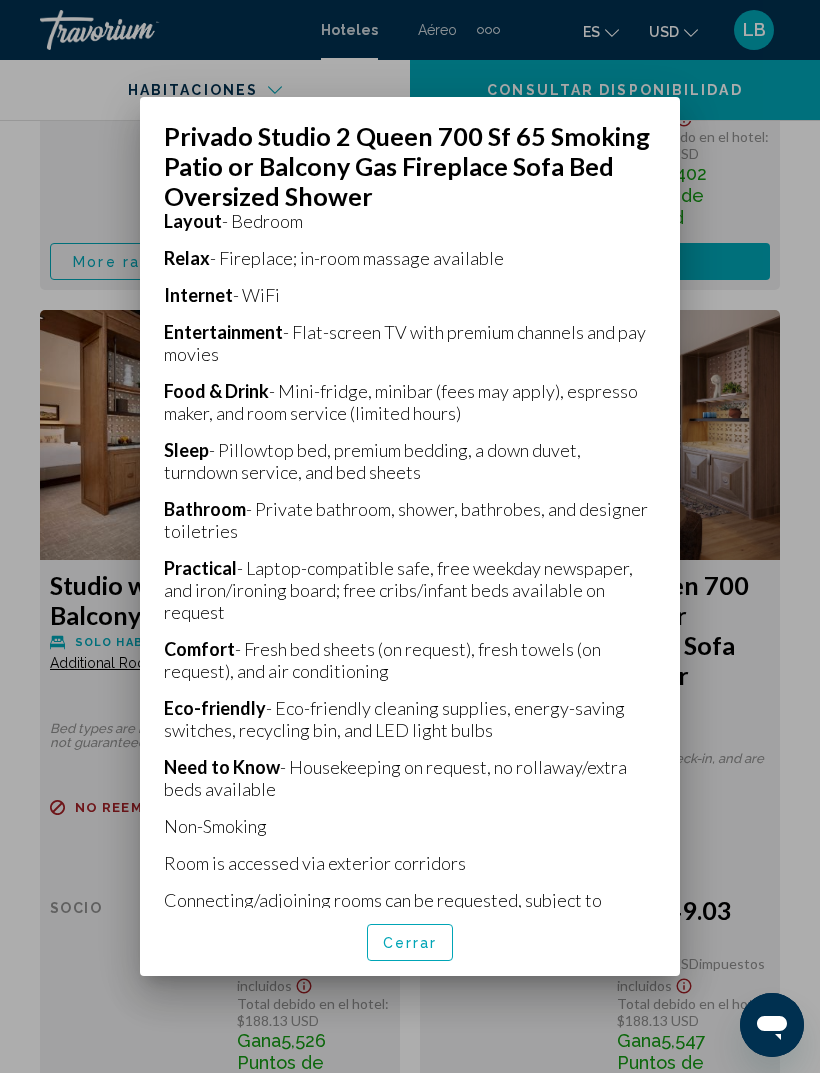 scroll, scrollTop: 416, scrollLeft: 0, axis: vertical 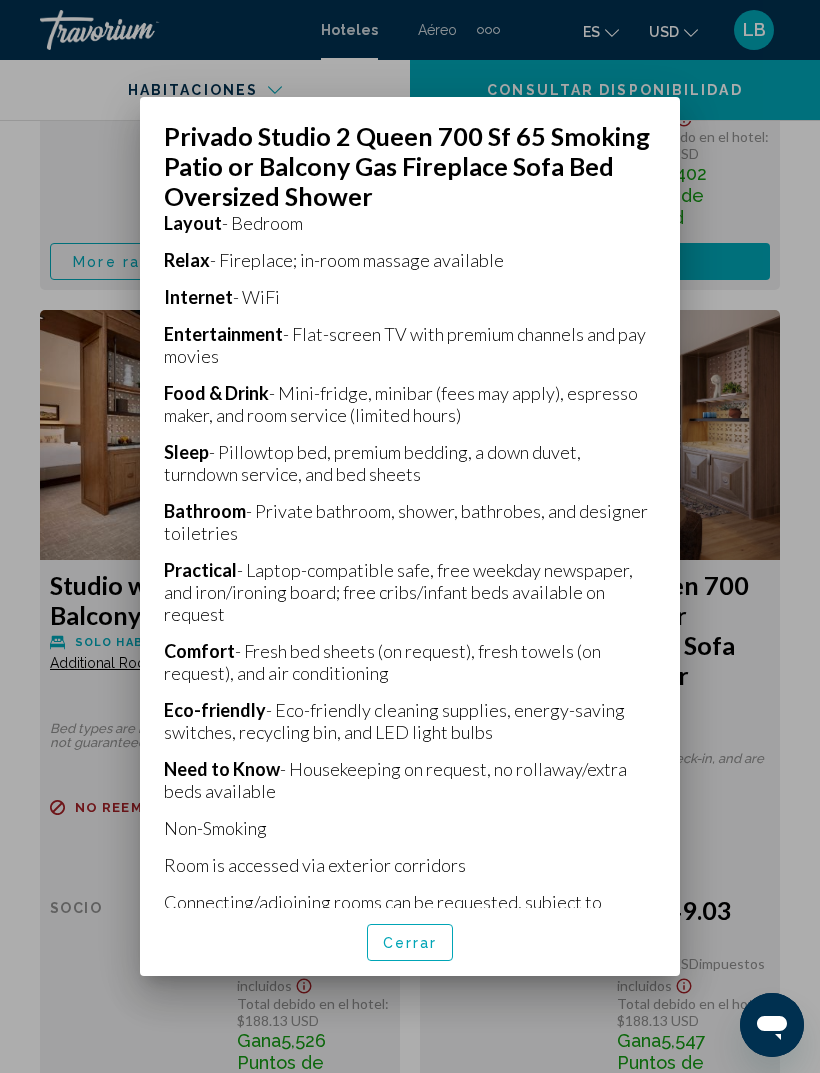 click at bounding box center [410, 536] 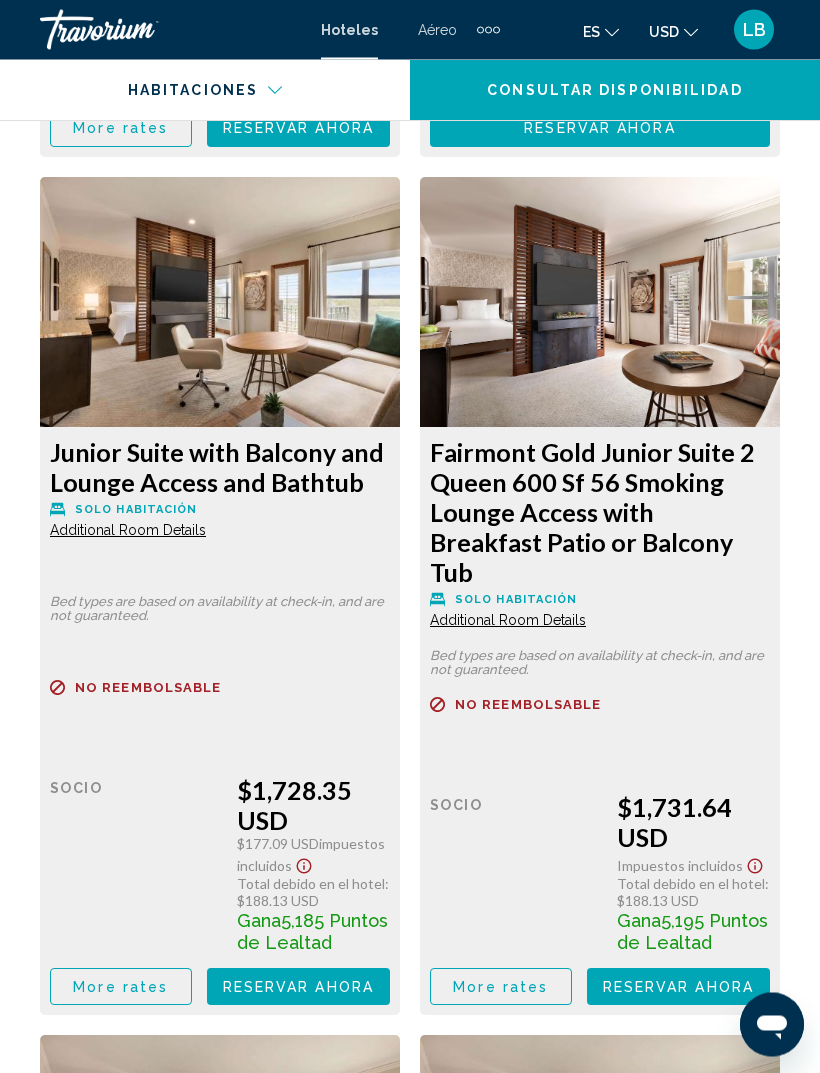 scroll, scrollTop: 13808, scrollLeft: 0, axis: vertical 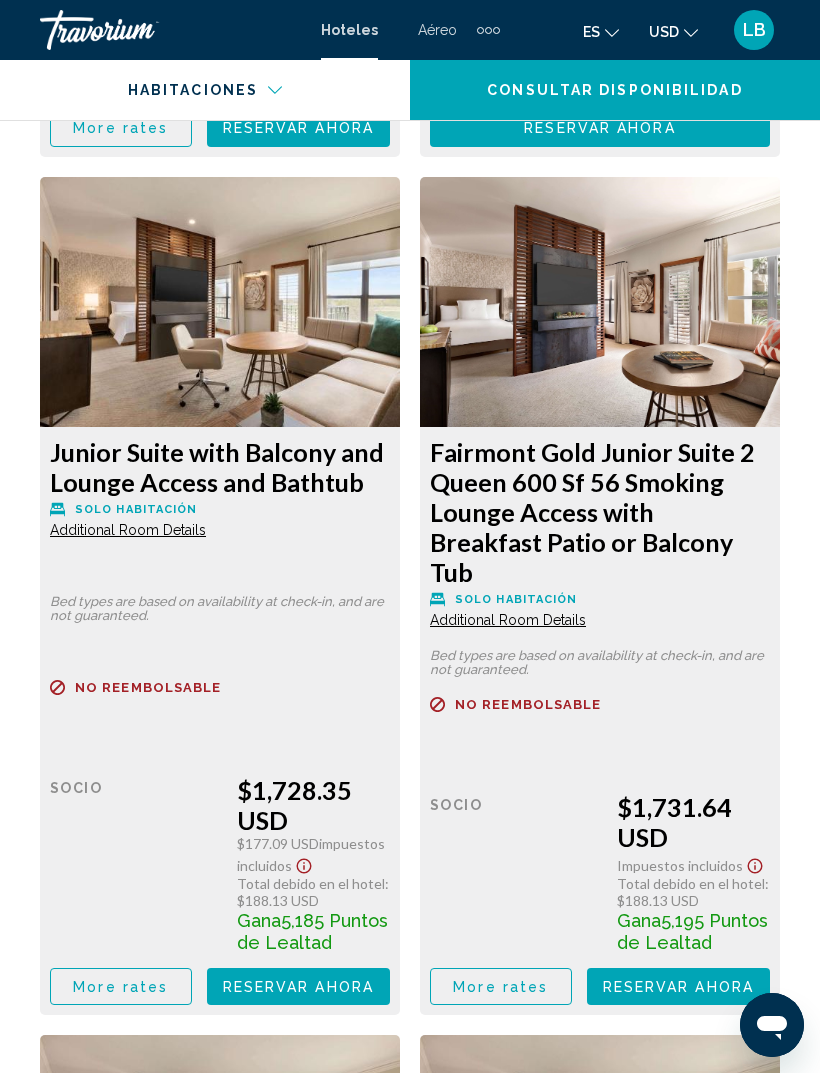 click on "More rates" at bounding box center (120, -9499) 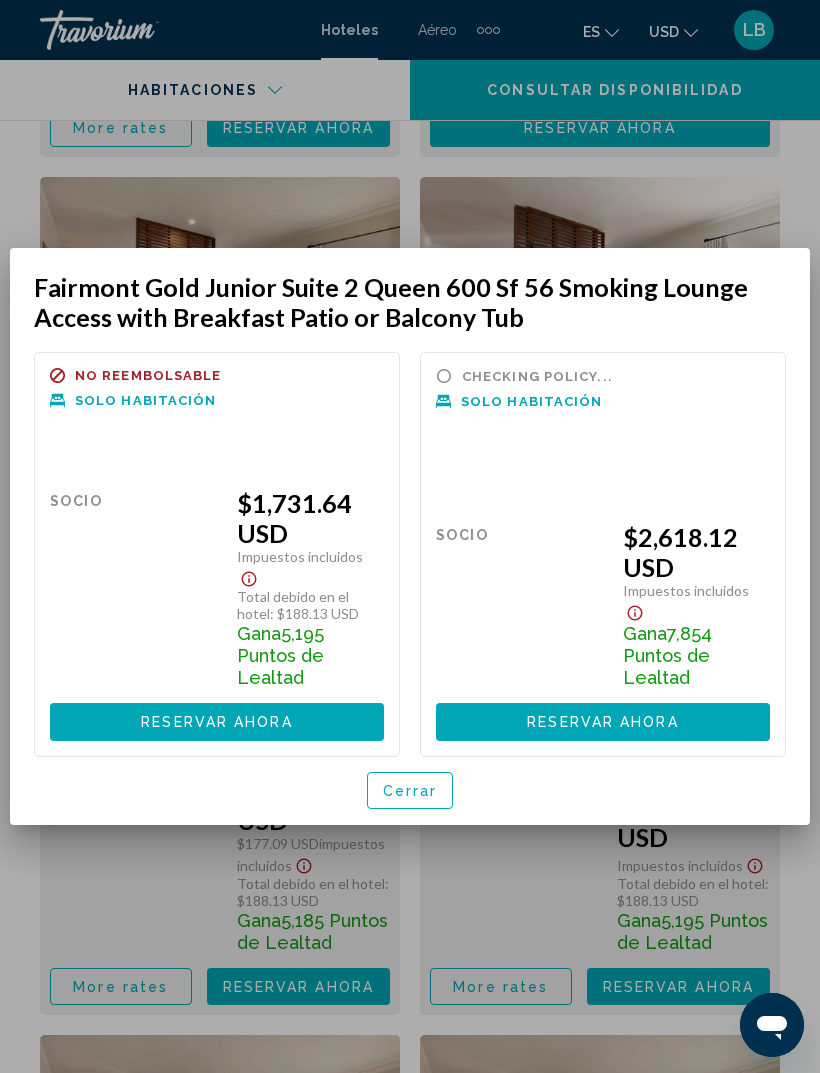 click on "Cerrar" at bounding box center (410, 791) 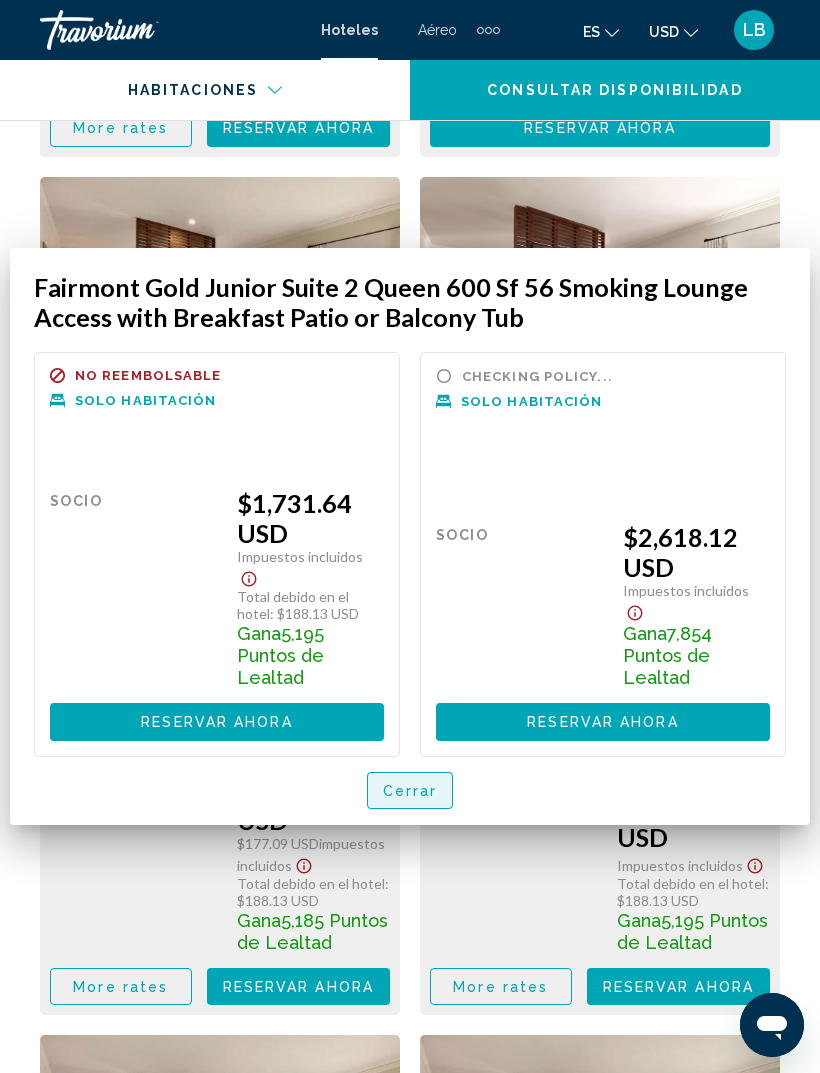 scroll, scrollTop: 13808, scrollLeft: 0, axis: vertical 